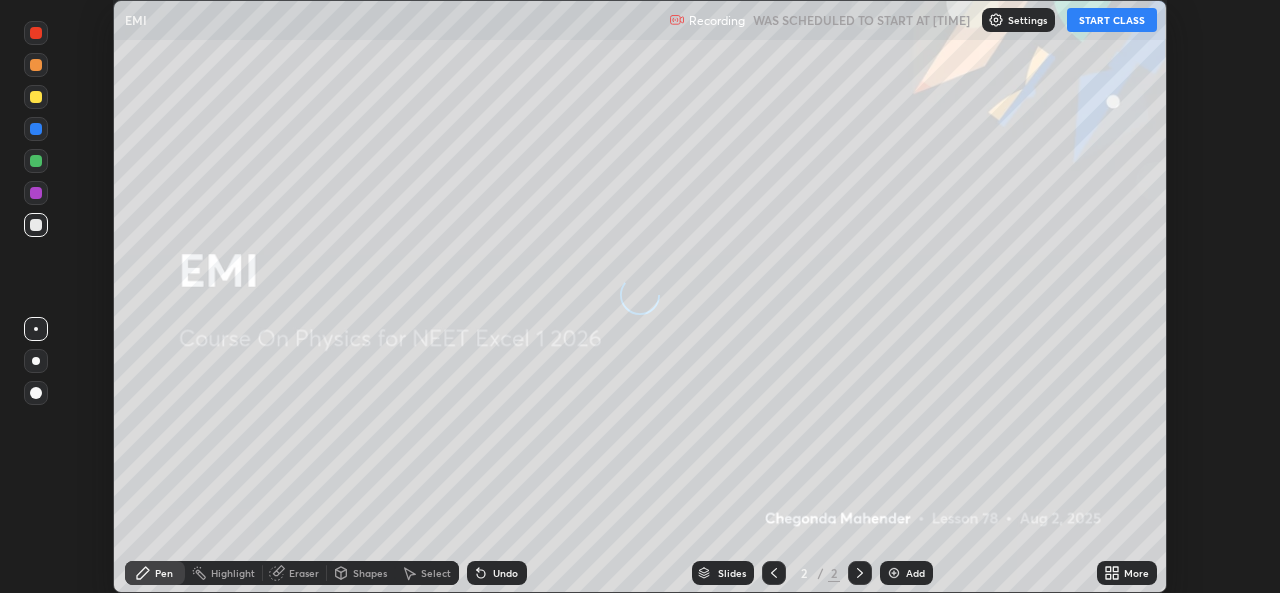scroll, scrollTop: 0, scrollLeft: 0, axis: both 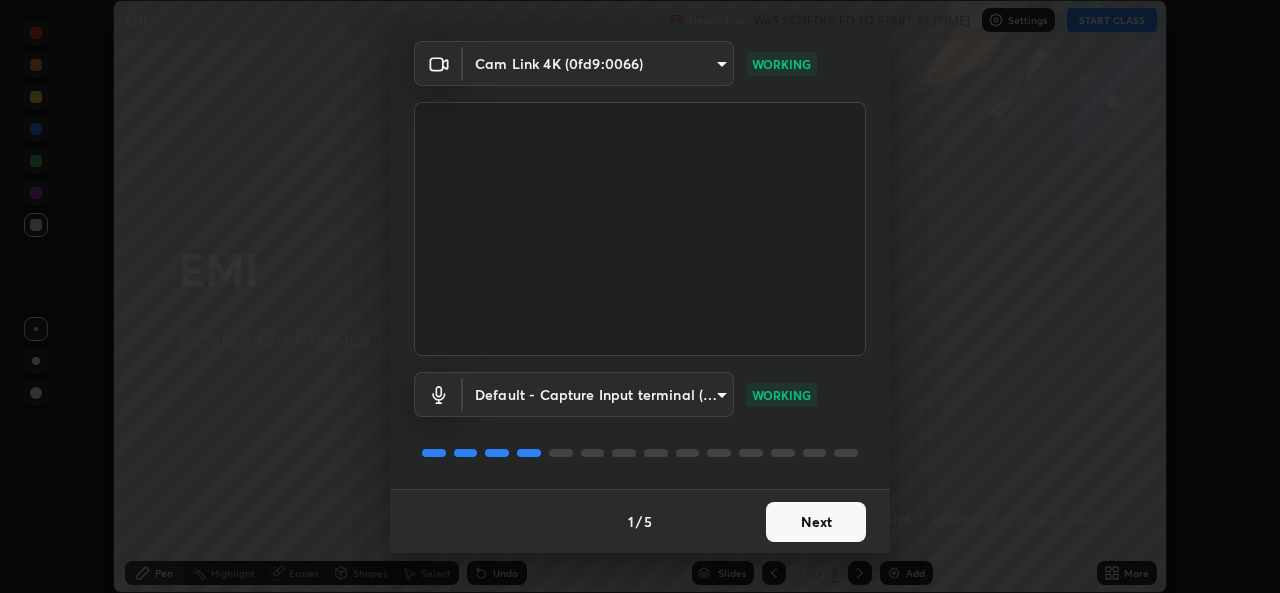 click on "Next" at bounding box center (816, 522) 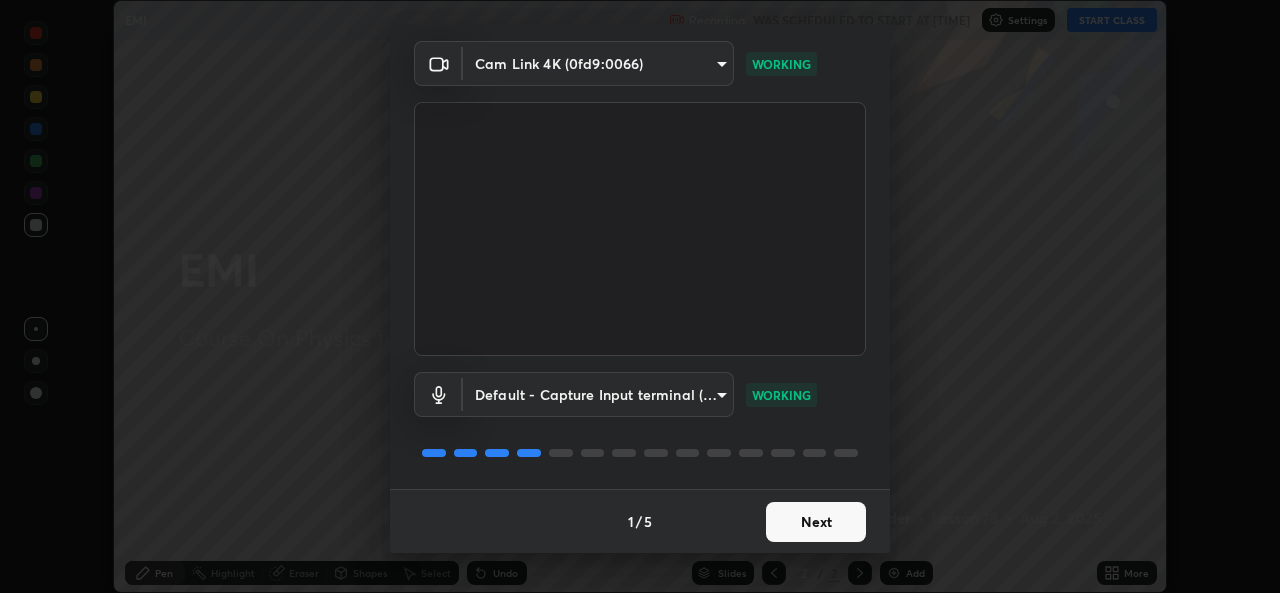 scroll, scrollTop: 0, scrollLeft: 0, axis: both 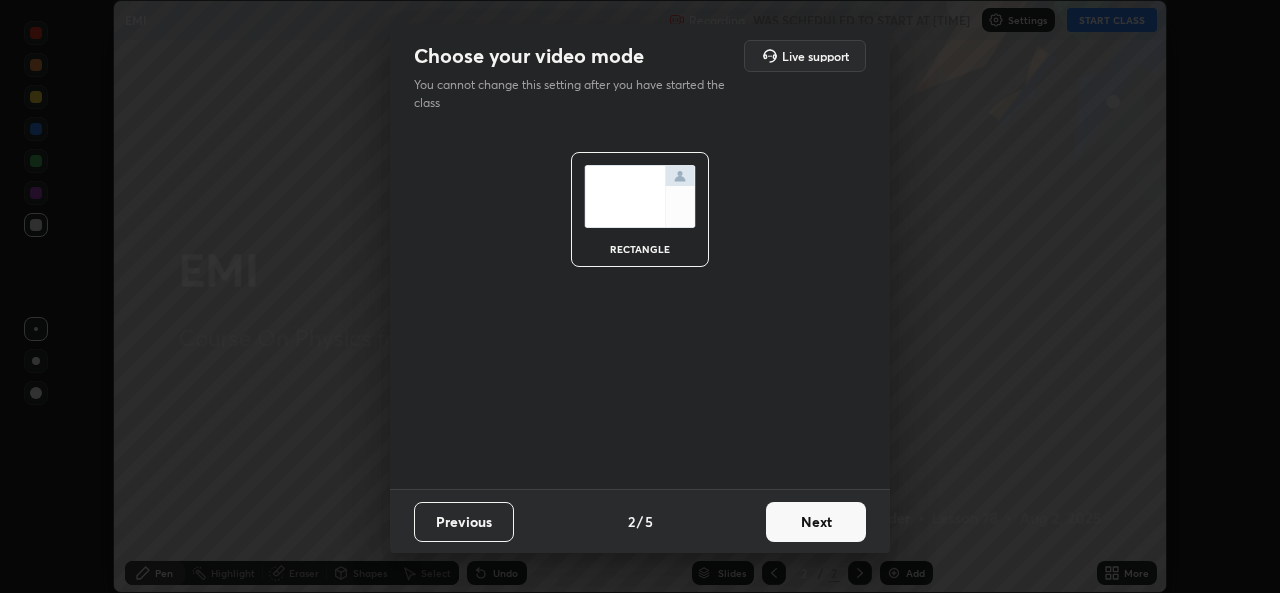 click on "Next" at bounding box center [816, 522] 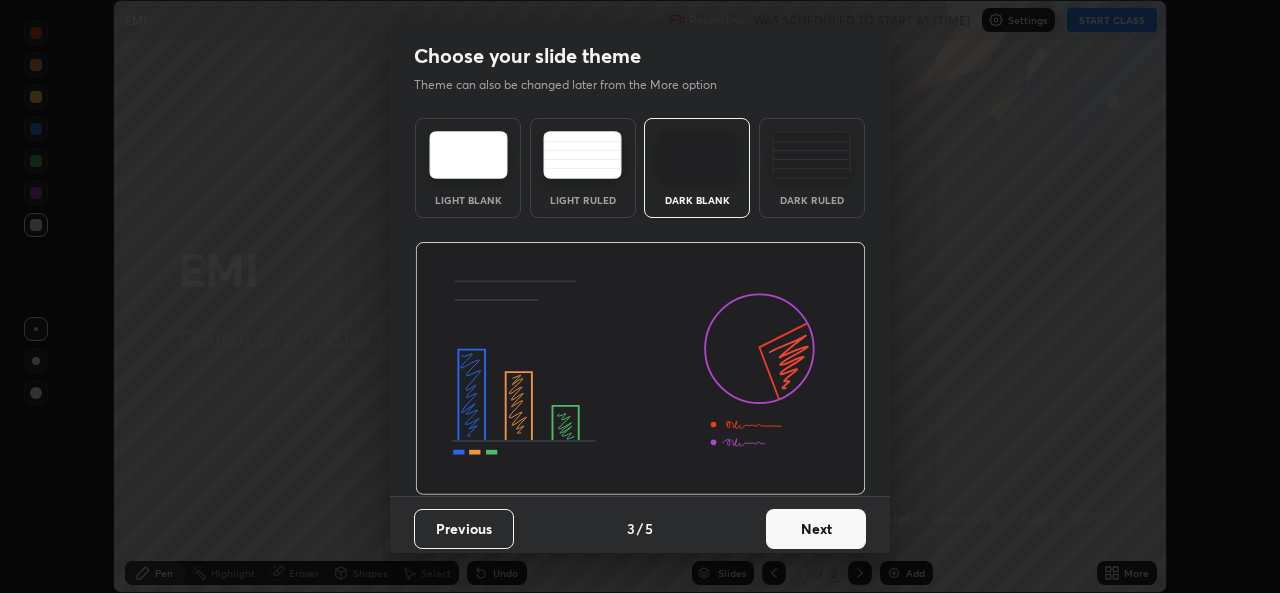 click on "Next" at bounding box center [816, 529] 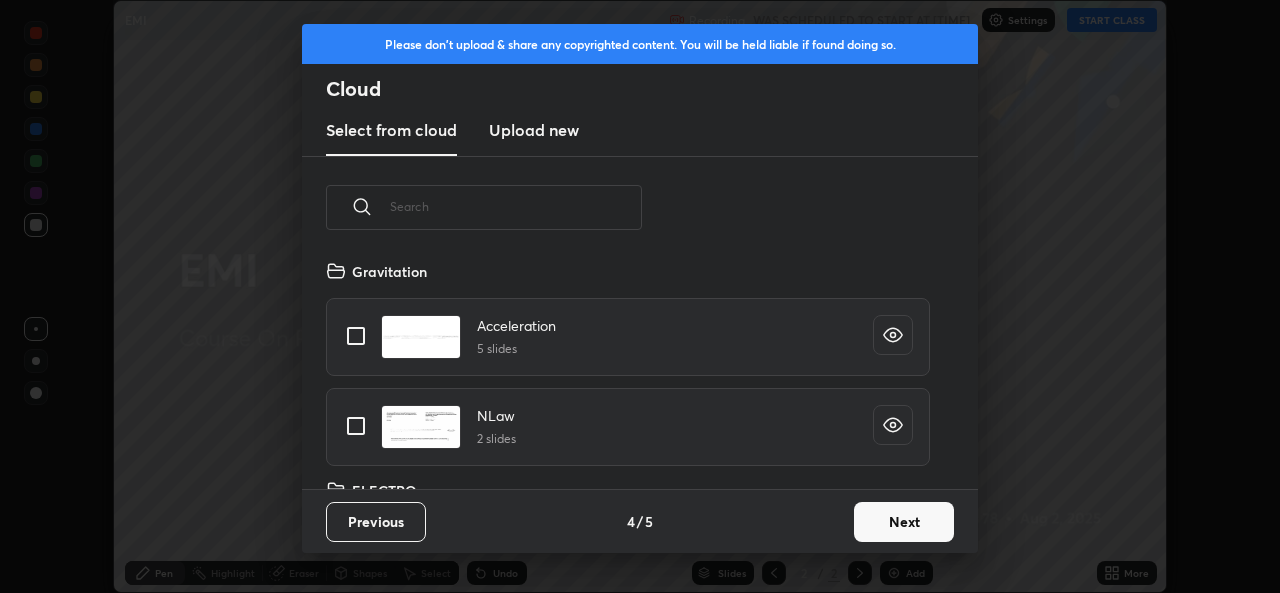 click on "Next" at bounding box center [904, 522] 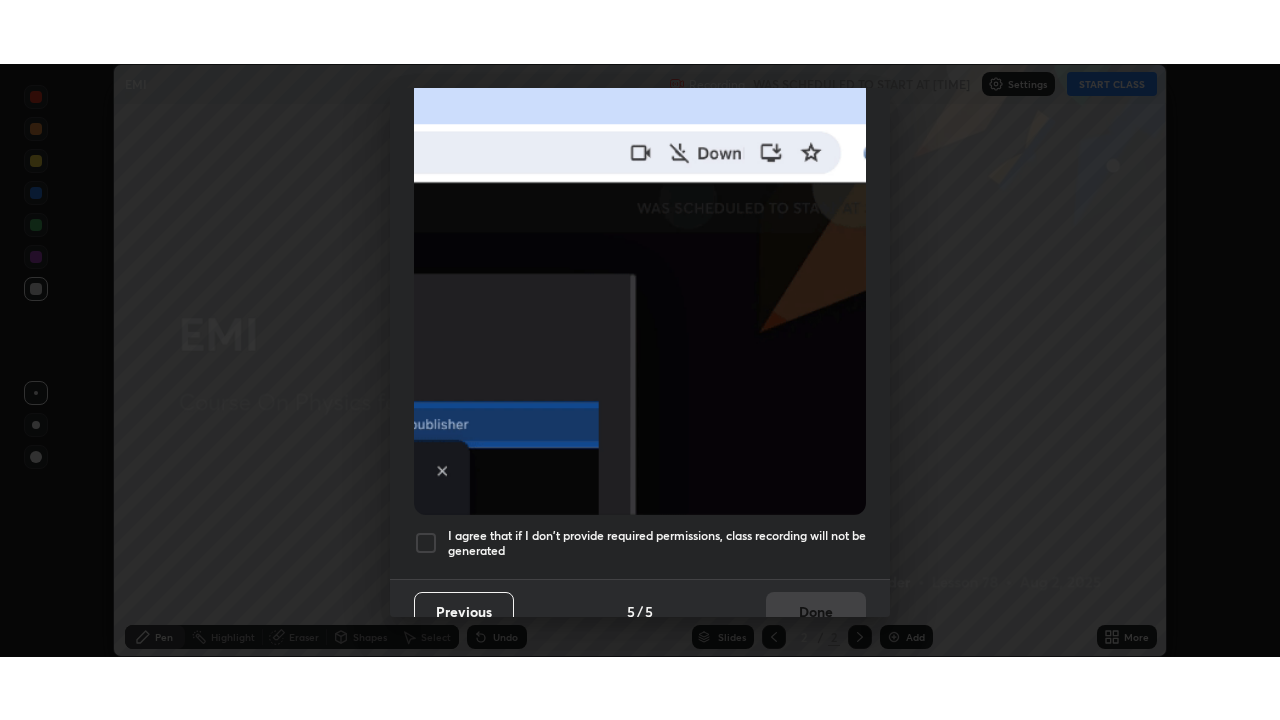 scroll, scrollTop: 471, scrollLeft: 0, axis: vertical 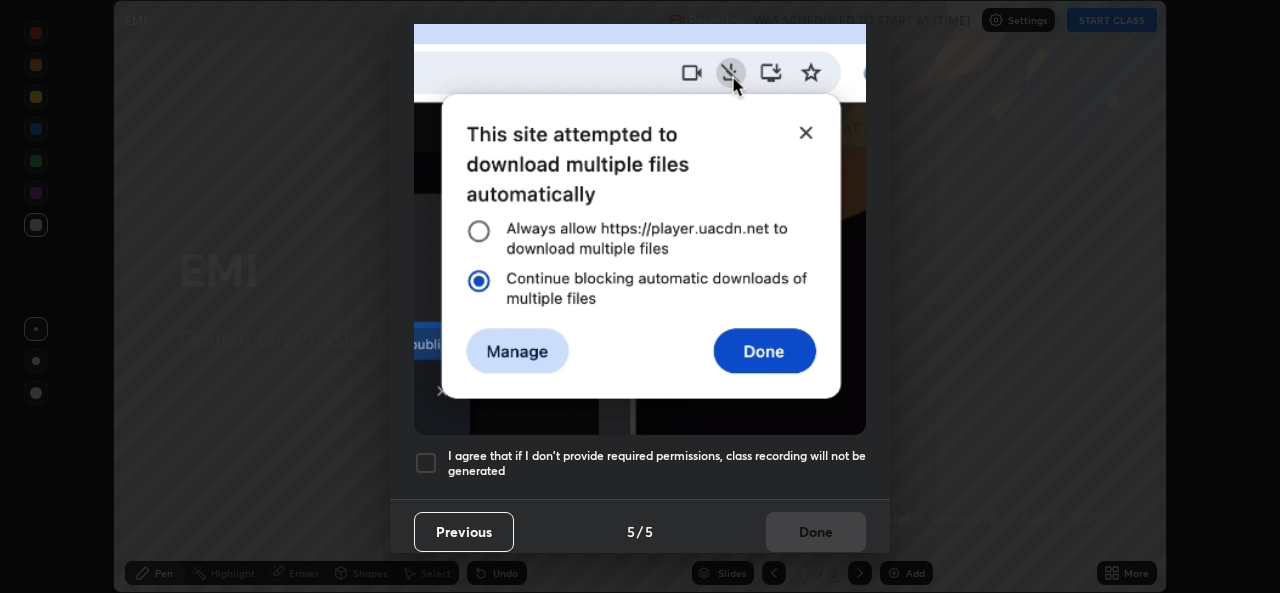 click at bounding box center [426, 463] 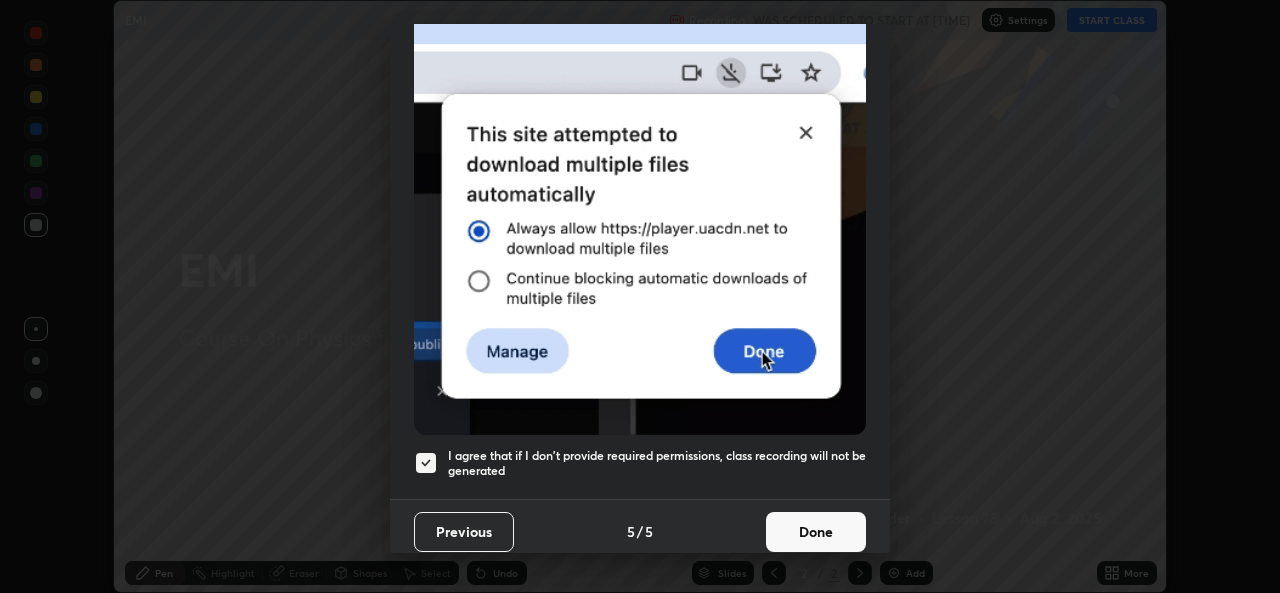 click on "Done" at bounding box center [816, 532] 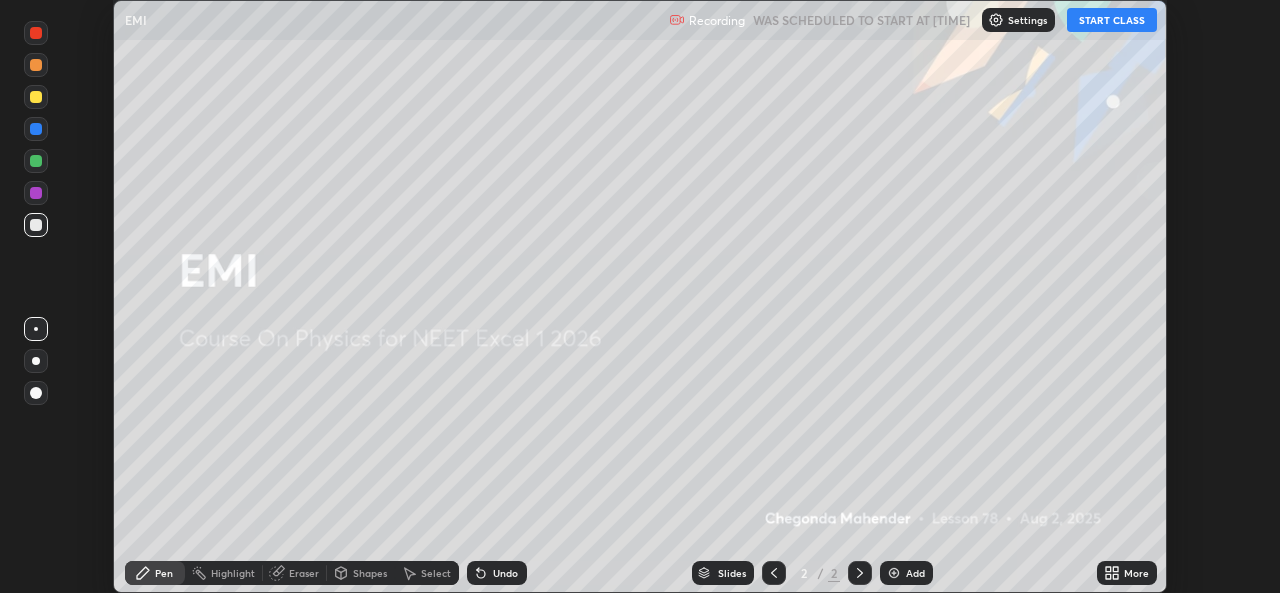 click on "START CLASS" at bounding box center [1112, 20] 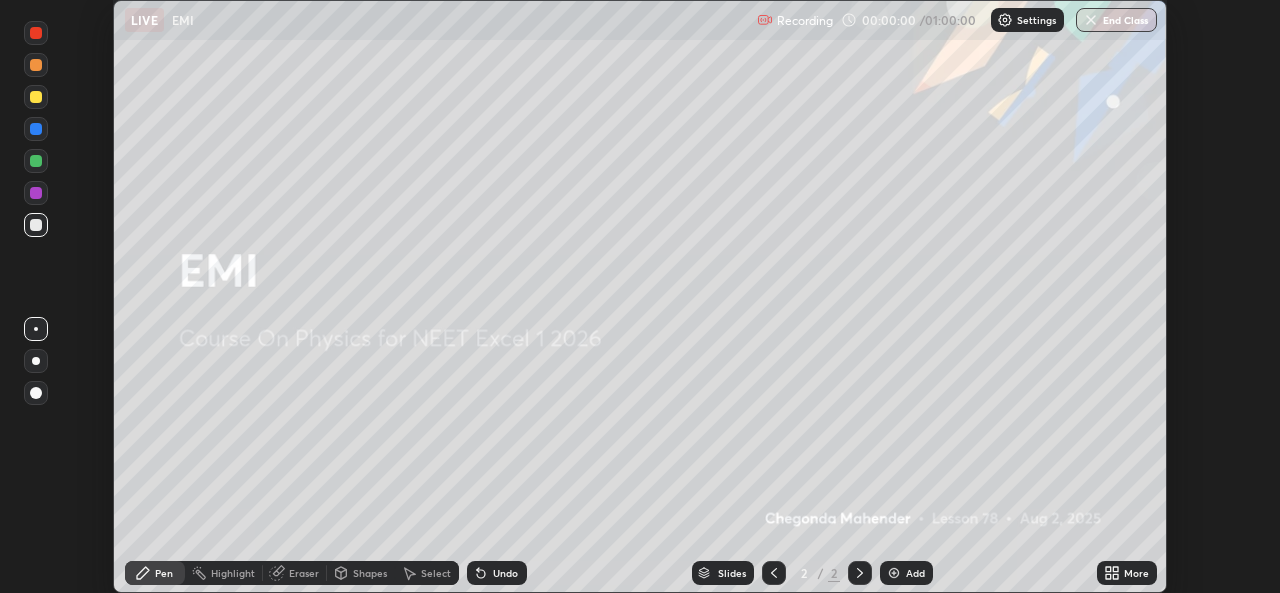 click 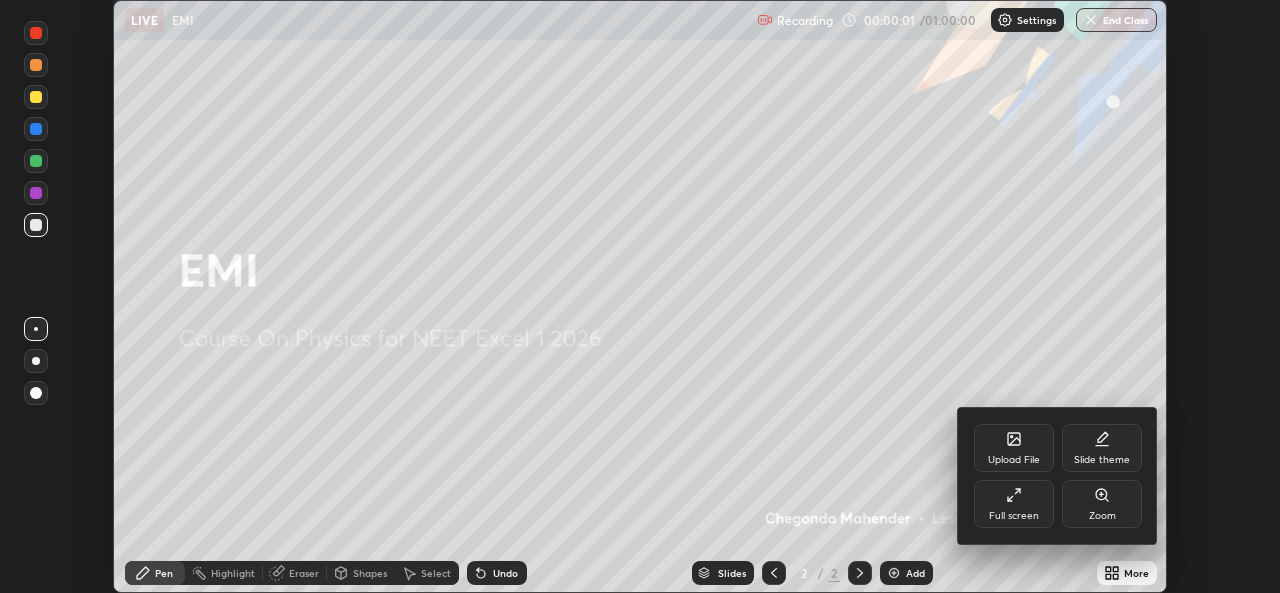 click on "Full screen" at bounding box center (1014, 516) 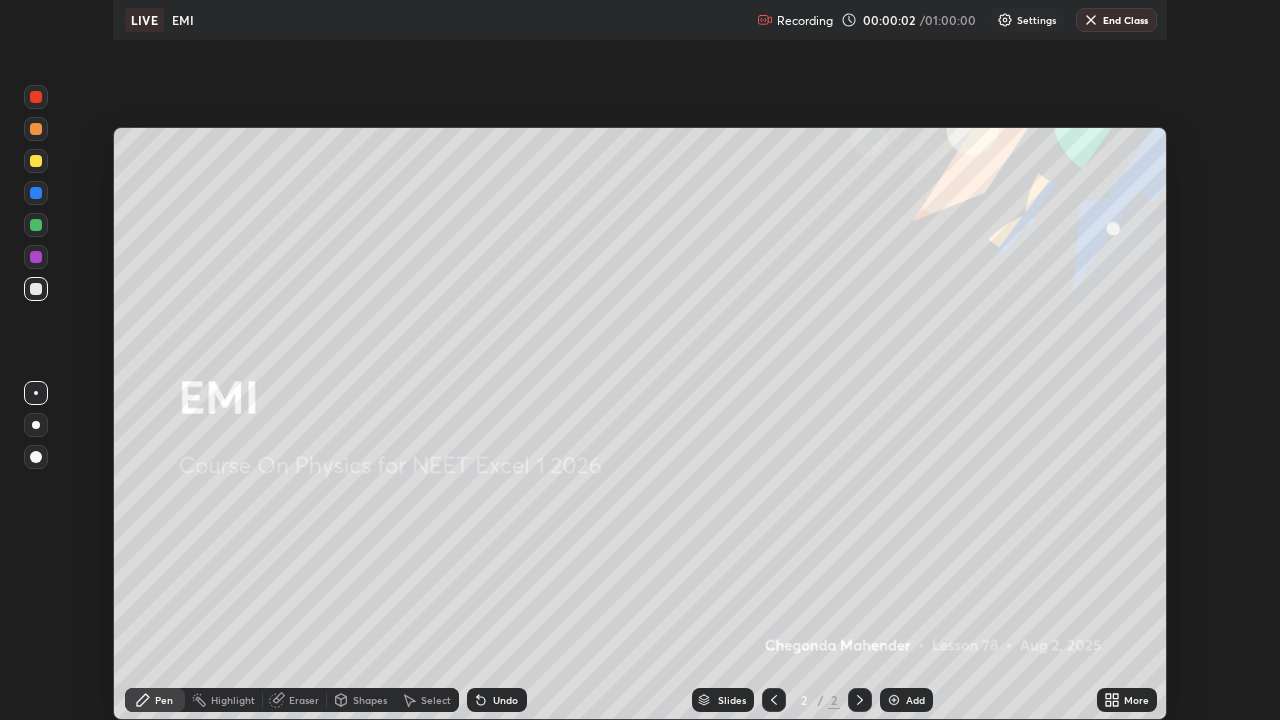 scroll, scrollTop: 99280, scrollLeft: 98720, axis: both 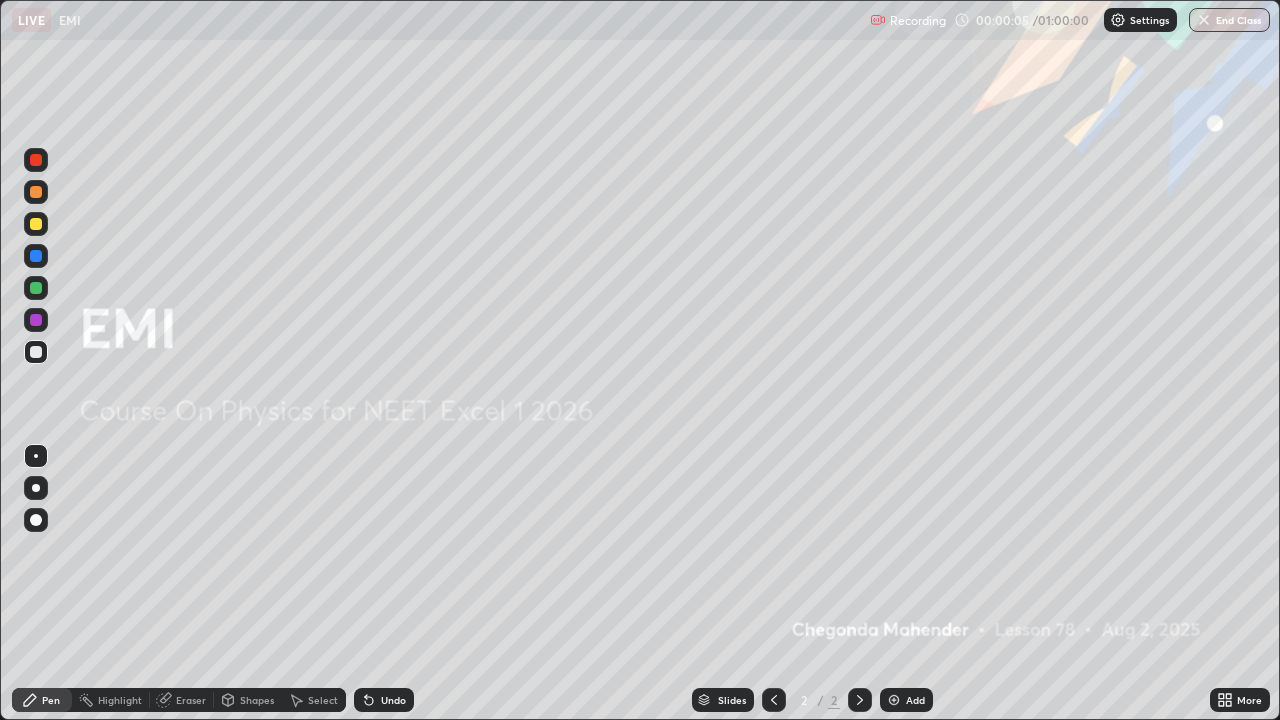 click on "Add" at bounding box center (915, 700) 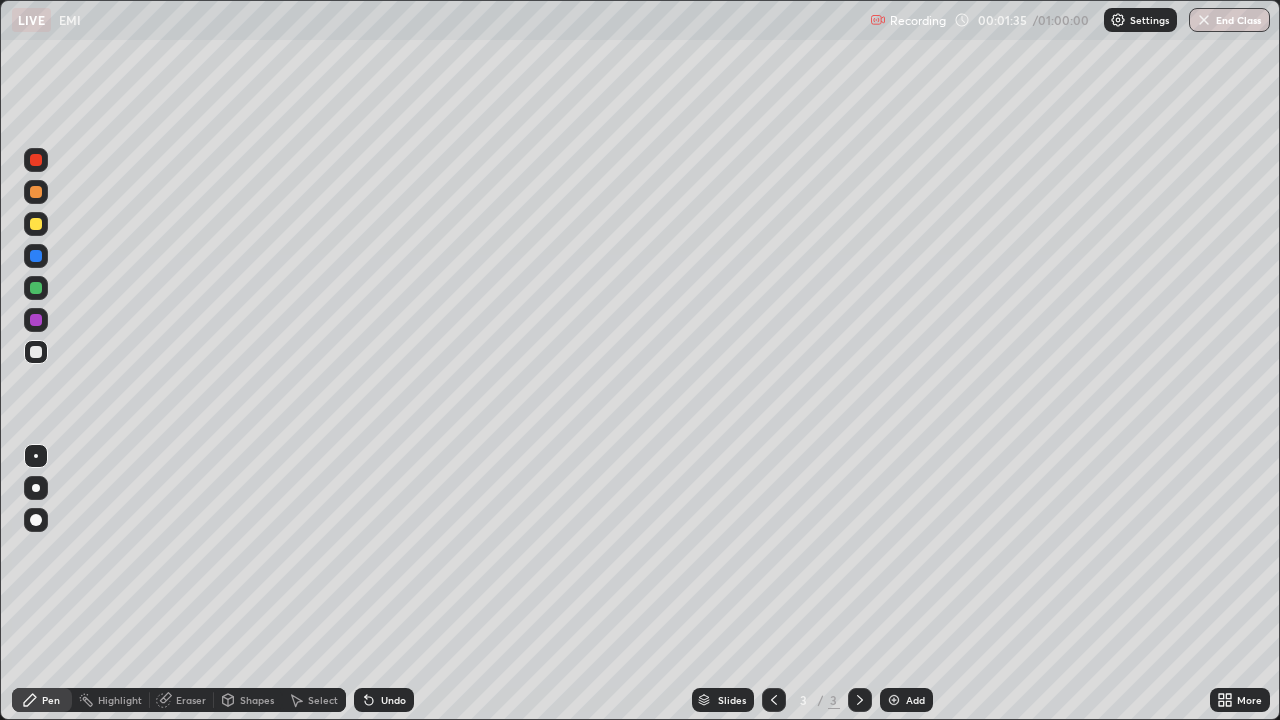 click at bounding box center [36, 488] 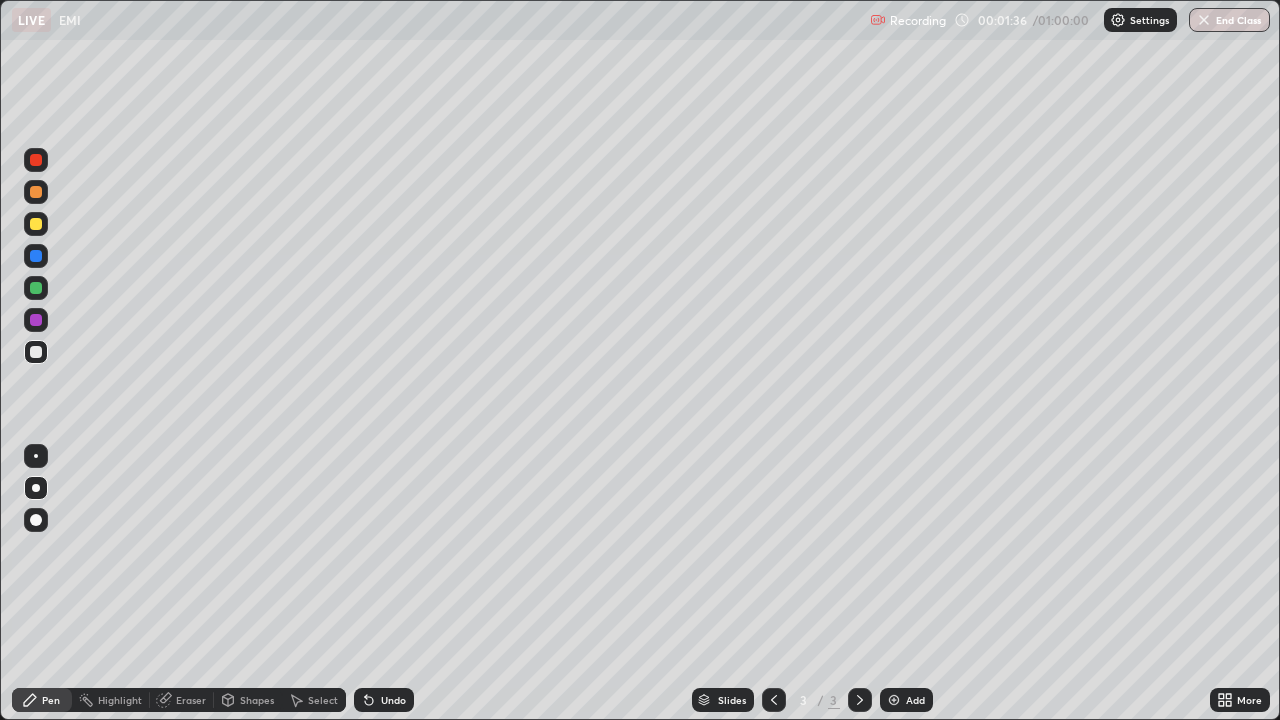 click at bounding box center [36, 288] 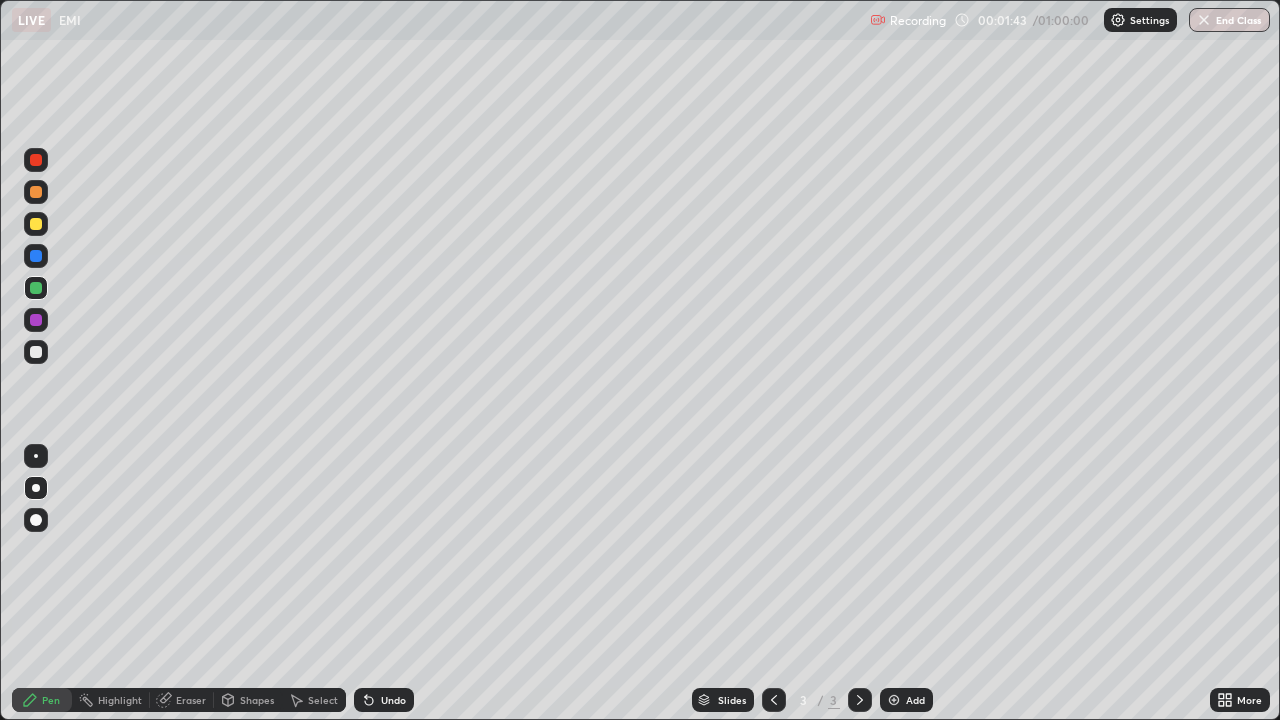 click at bounding box center [36, 192] 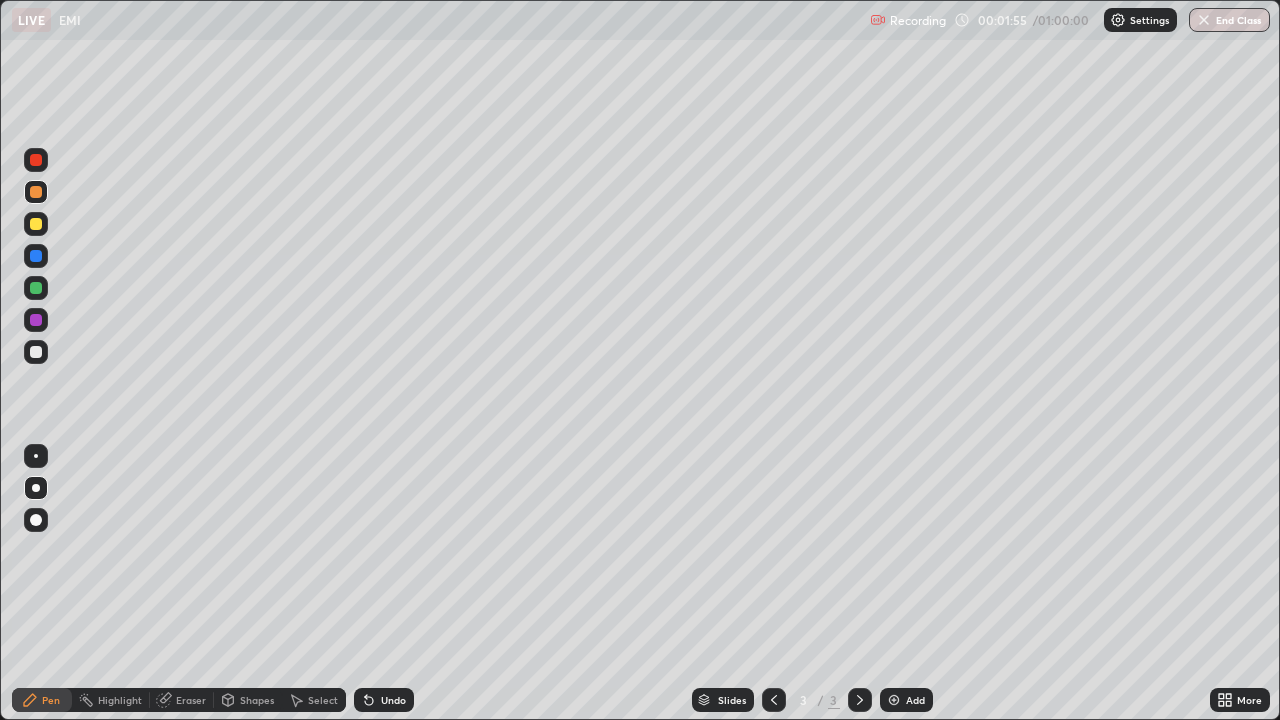 click at bounding box center (36, 224) 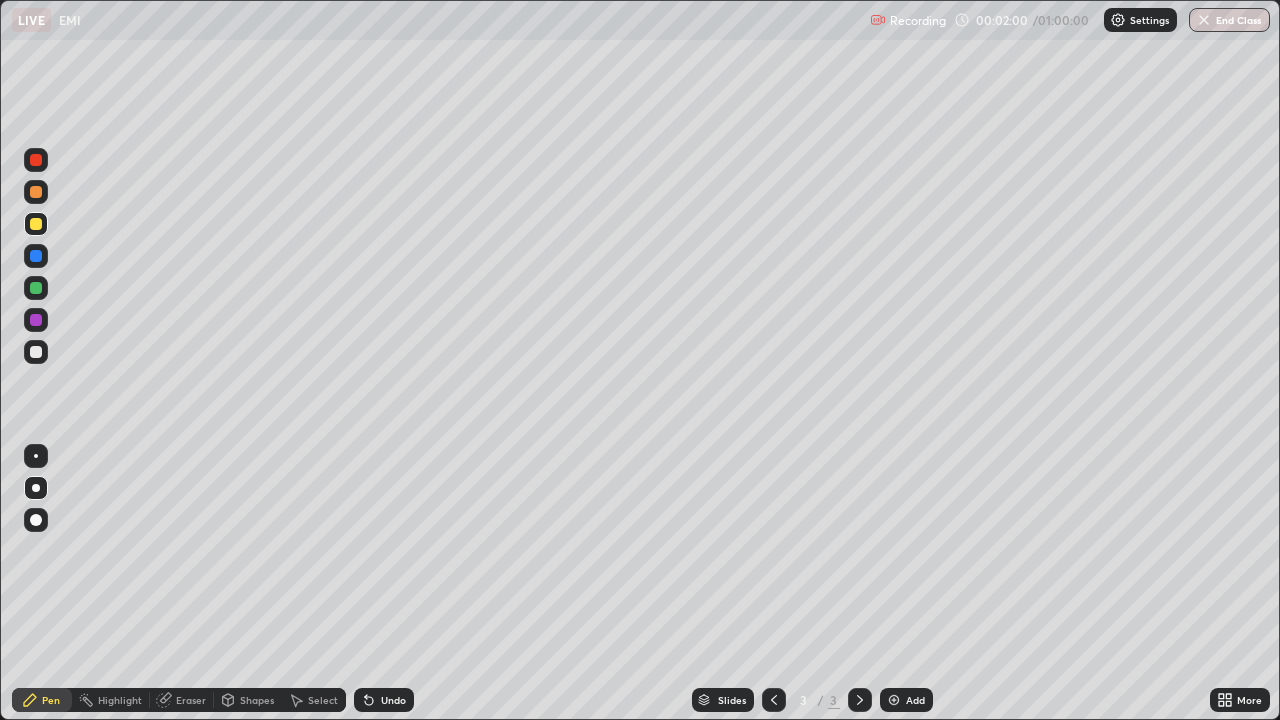 click at bounding box center (36, 288) 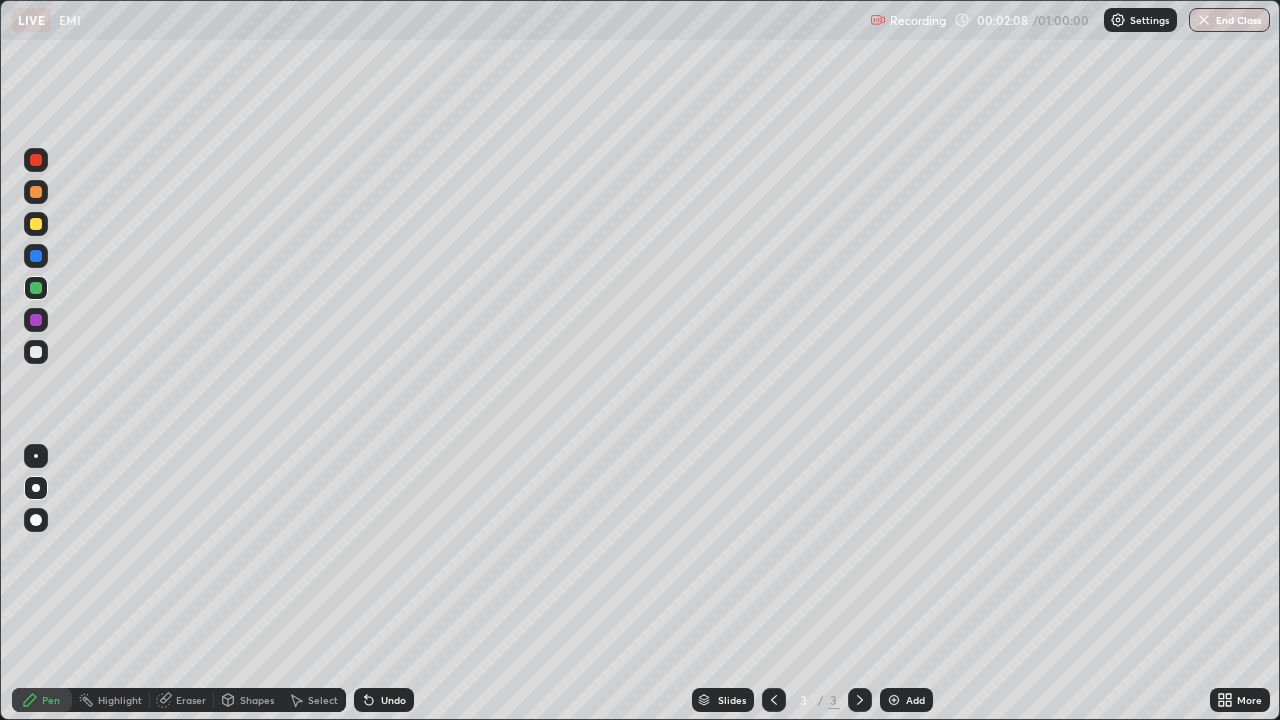 click at bounding box center (36, 288) 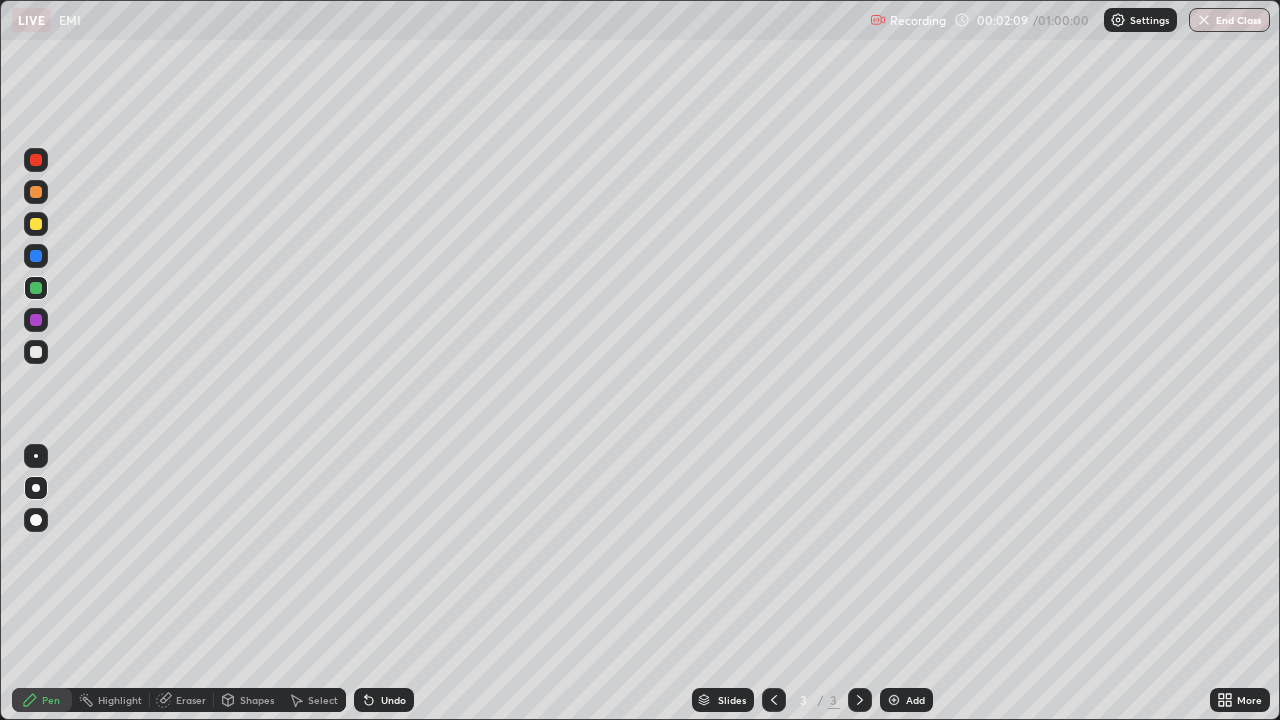 click at bounding box center [36, 320] 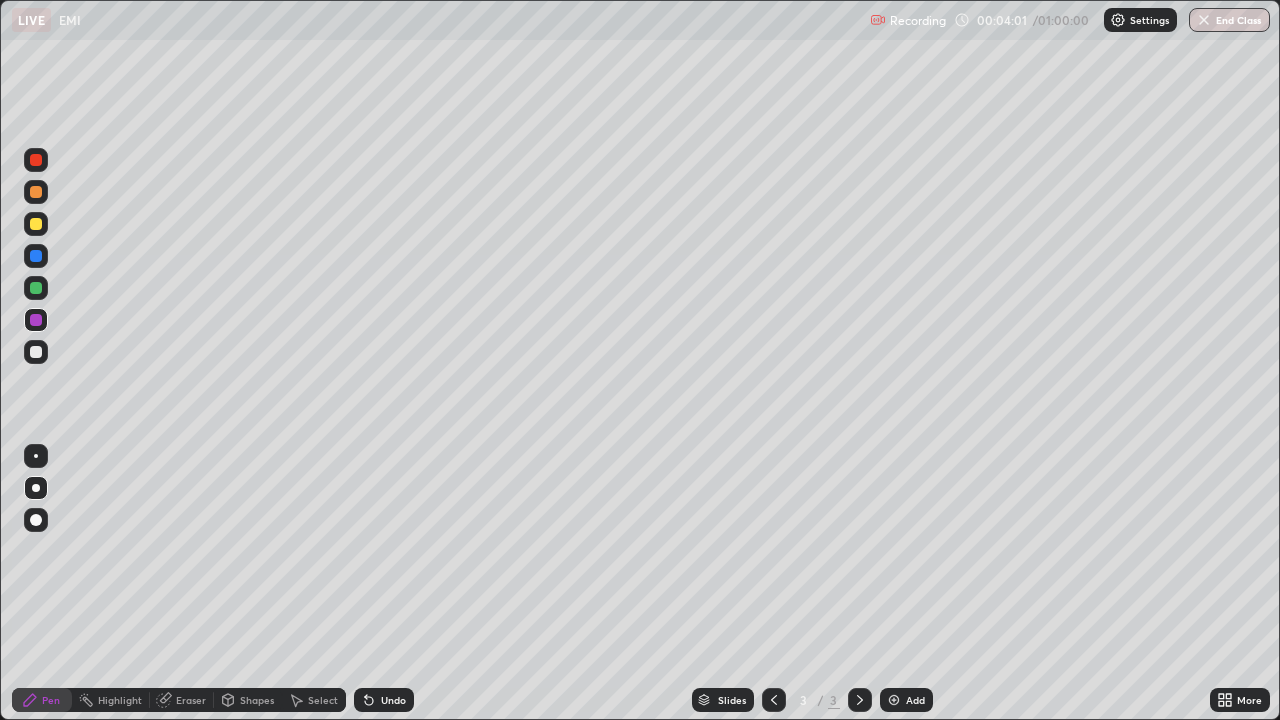 click at bounding box center [36, 224] 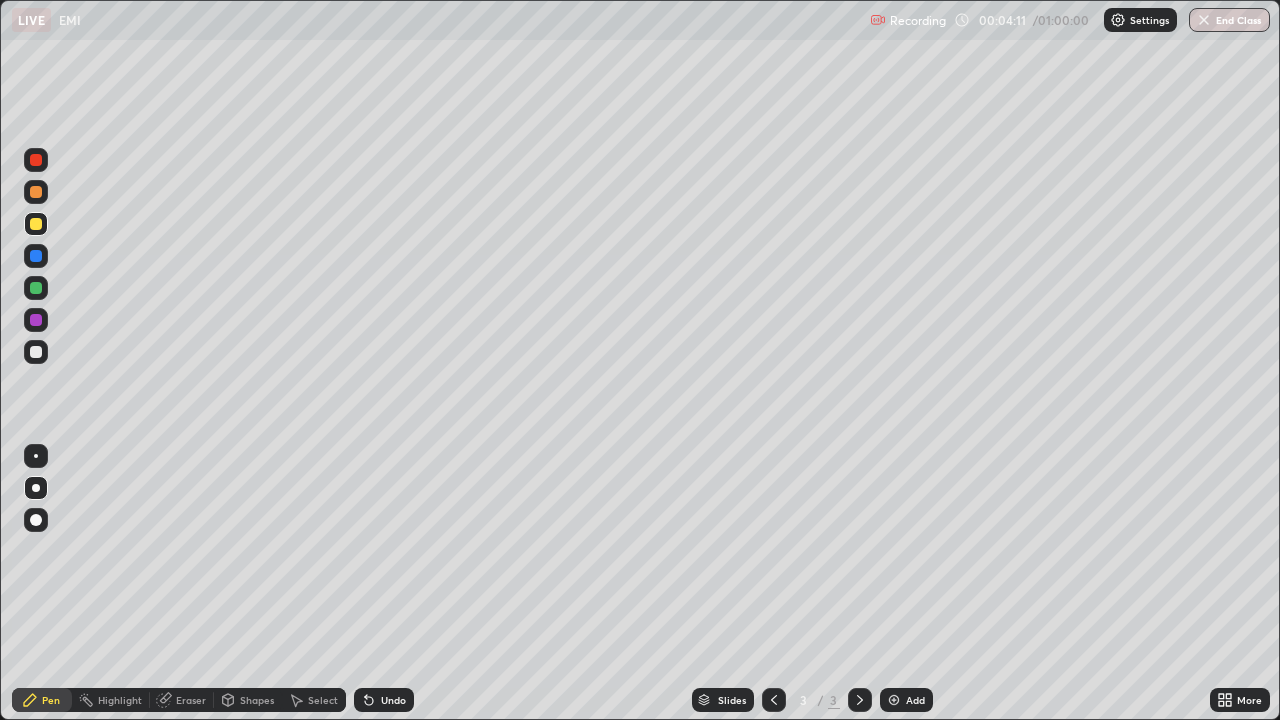 click at bounding box center [36, 352] 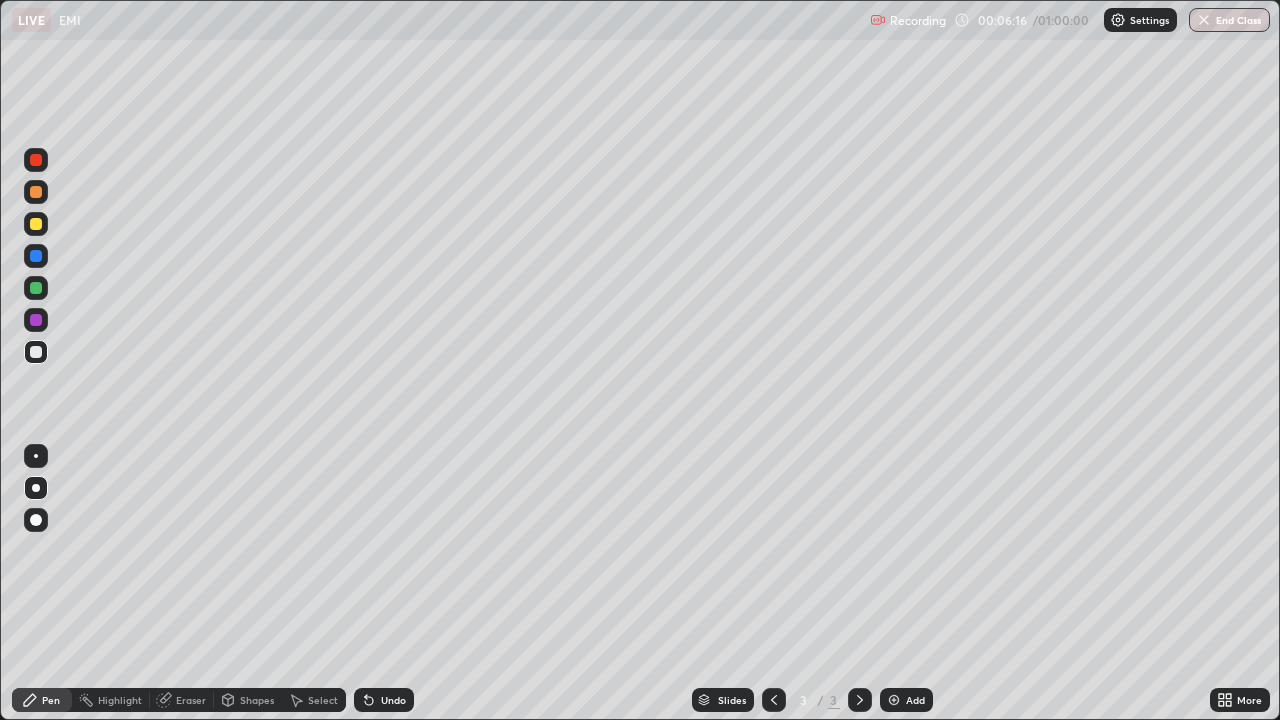 click on "Undo" at bounding box center [393, 700] 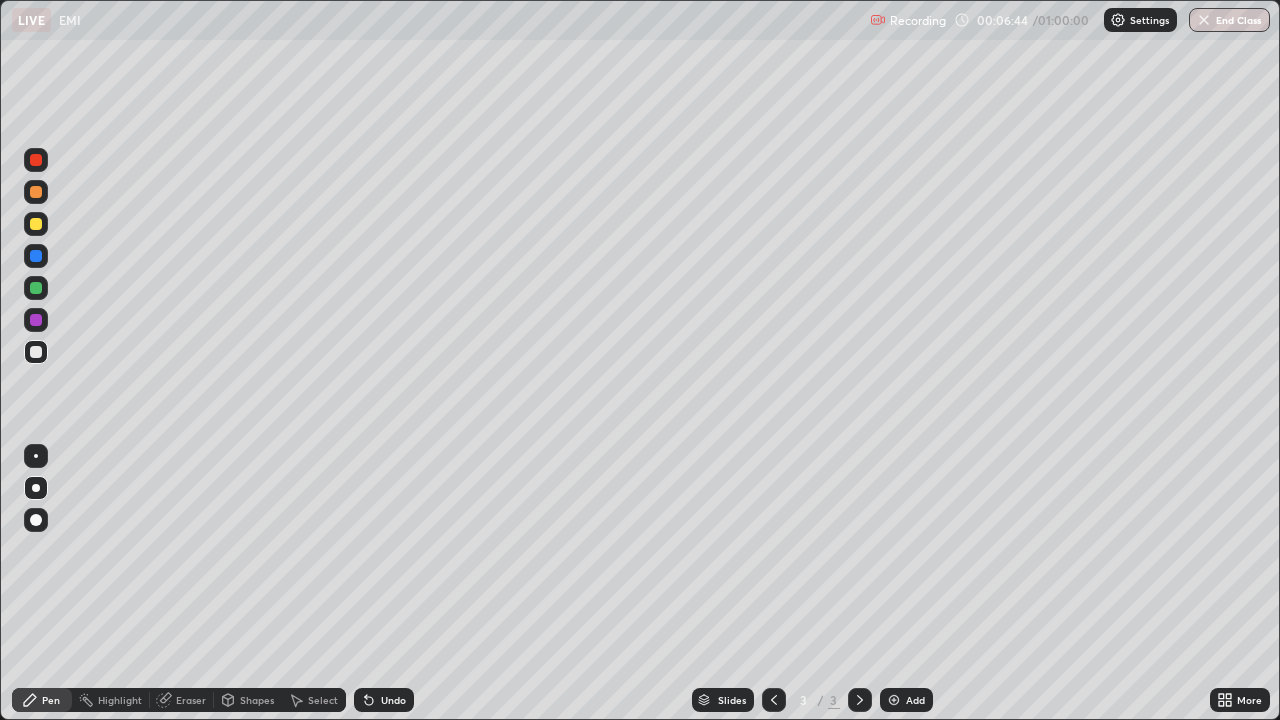click on "Add" at bounding box center (915, 700) 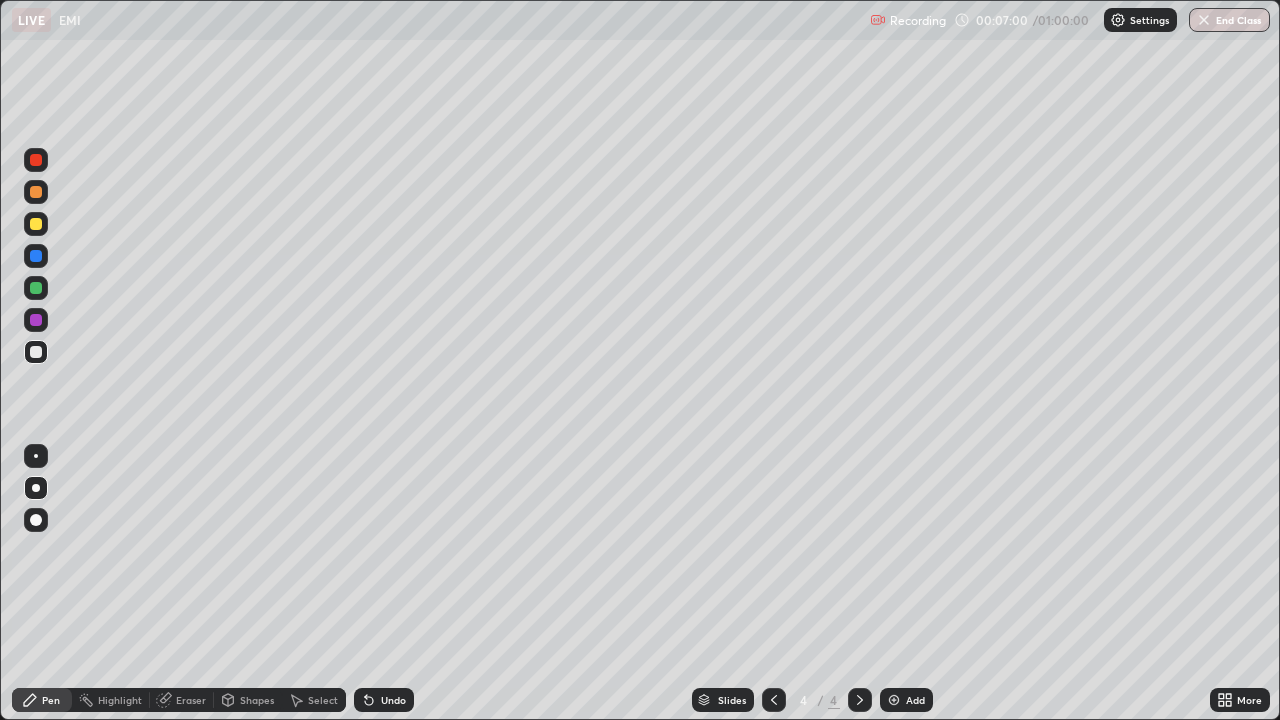 click on "Undo" at bounding box center (384, 700) 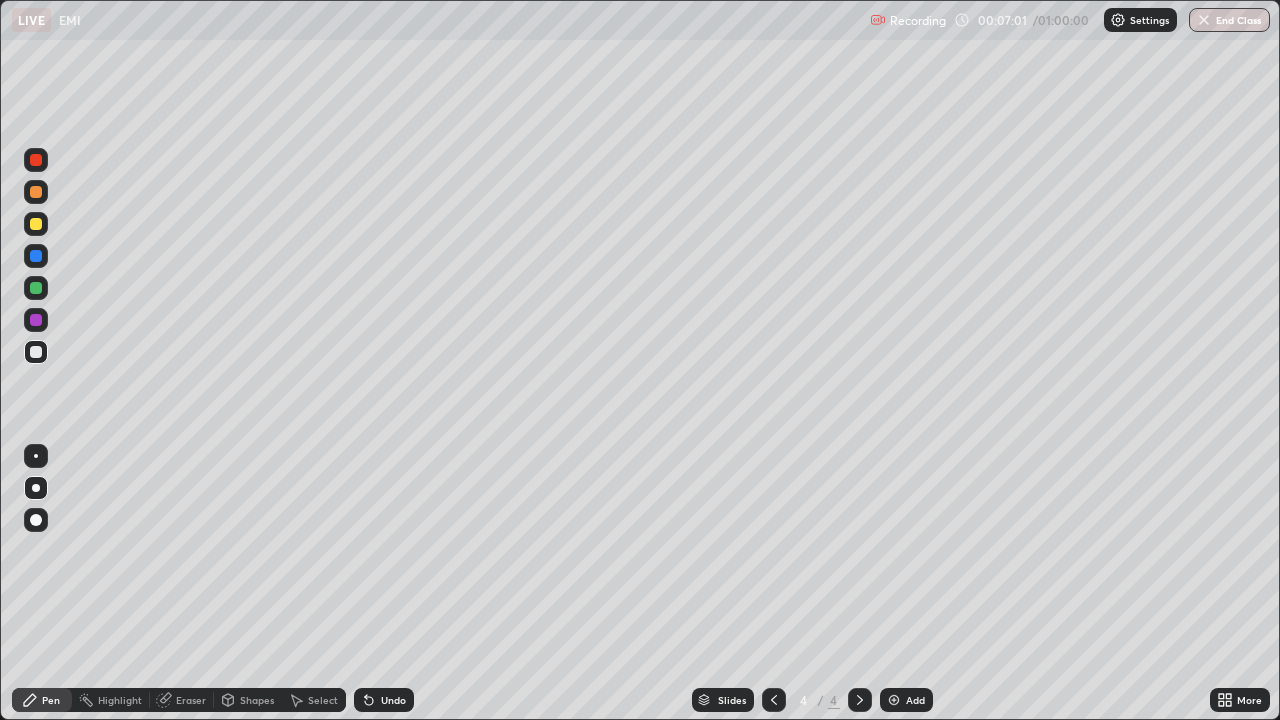click on "Undo" at bounding box center (393, 700) 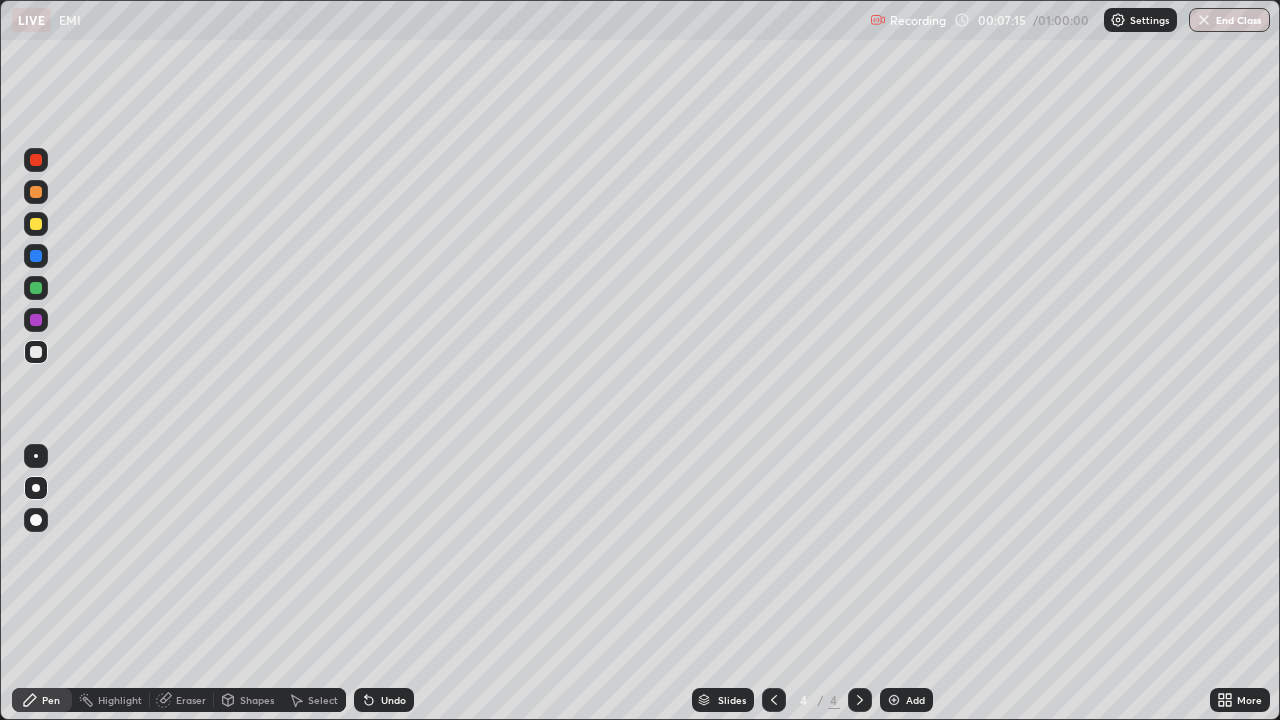 click on "Undo" at bounding box center [393, 700] 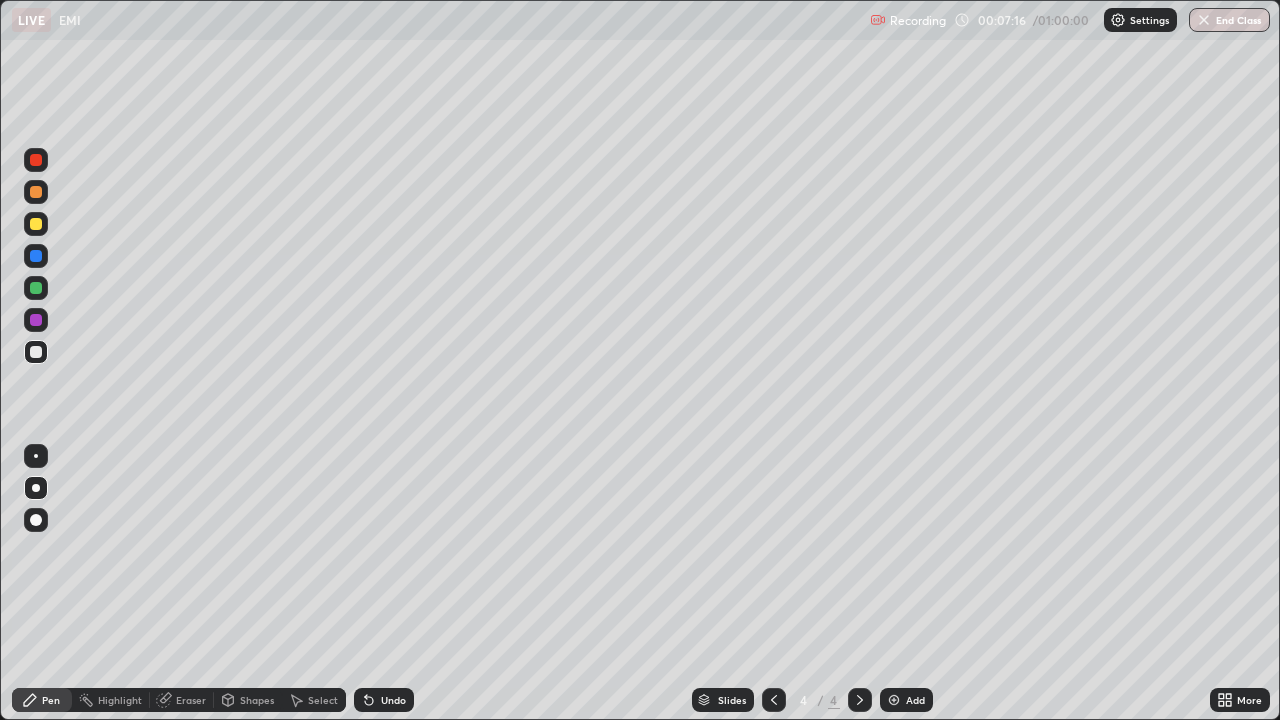 click on "Undo" at bounding box center (393, 700) 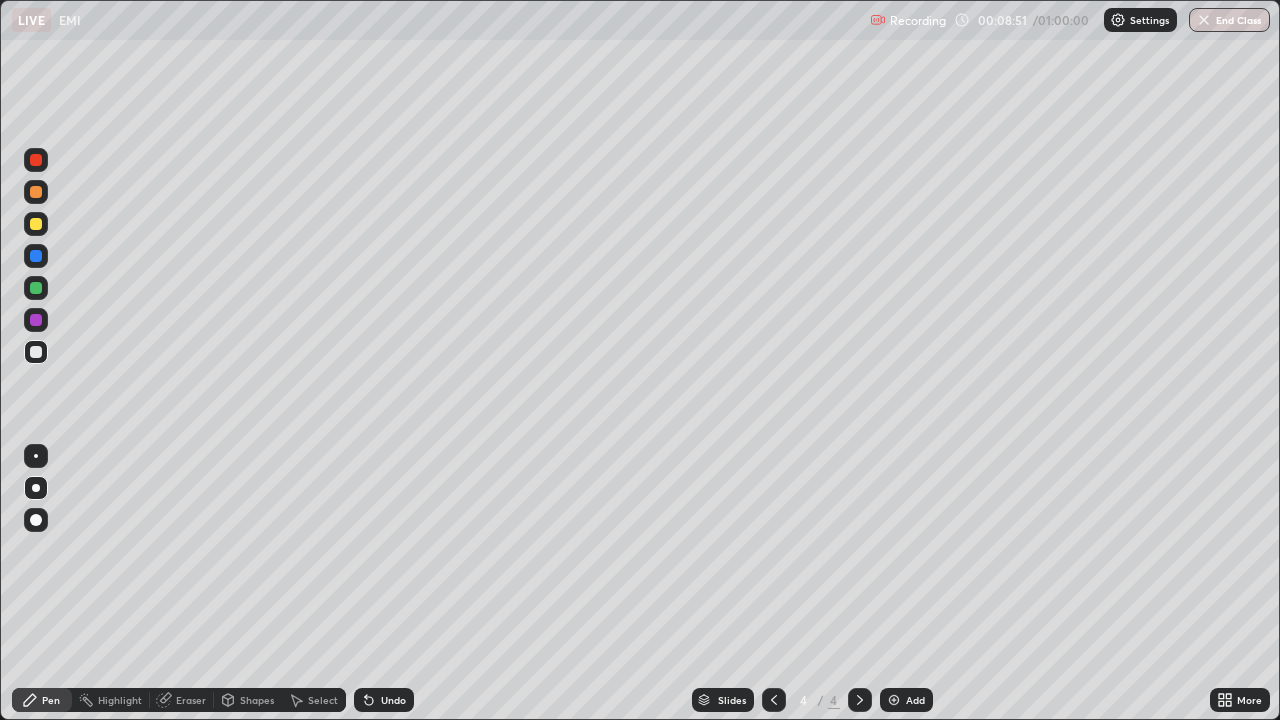 click on "Add" at bounding box center [915, 700] 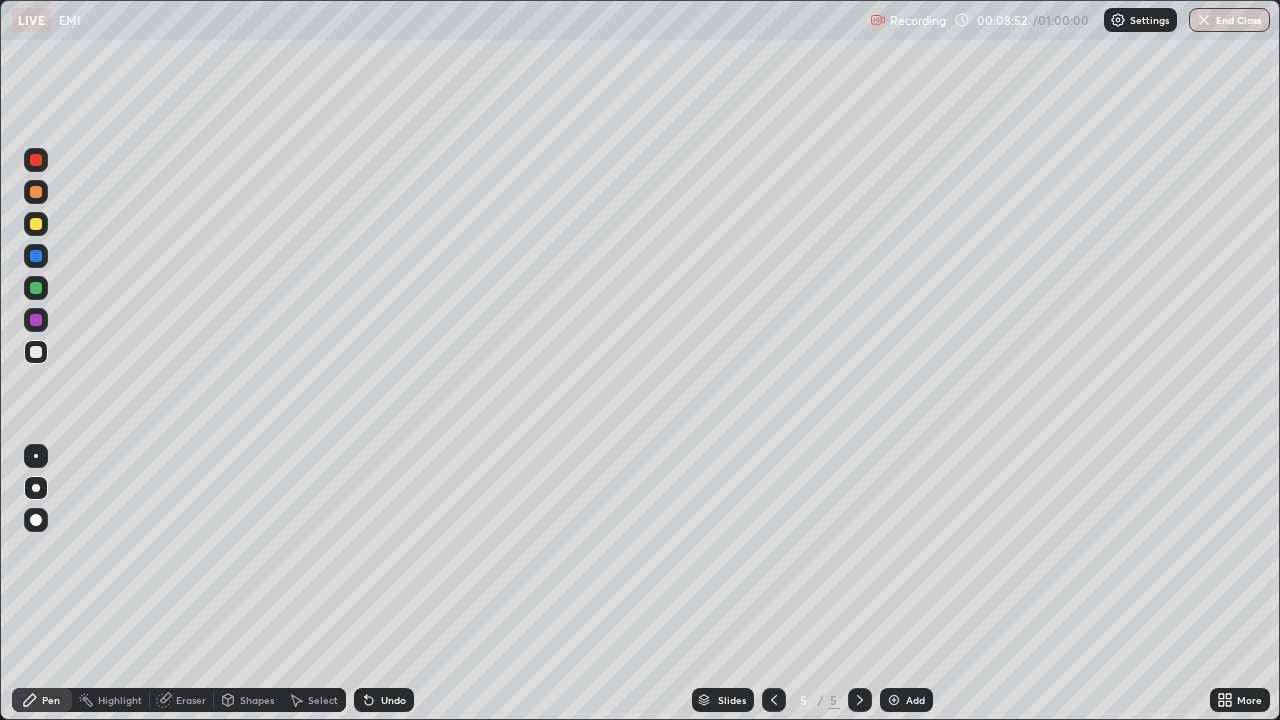 click at bounding box center [36, 288] 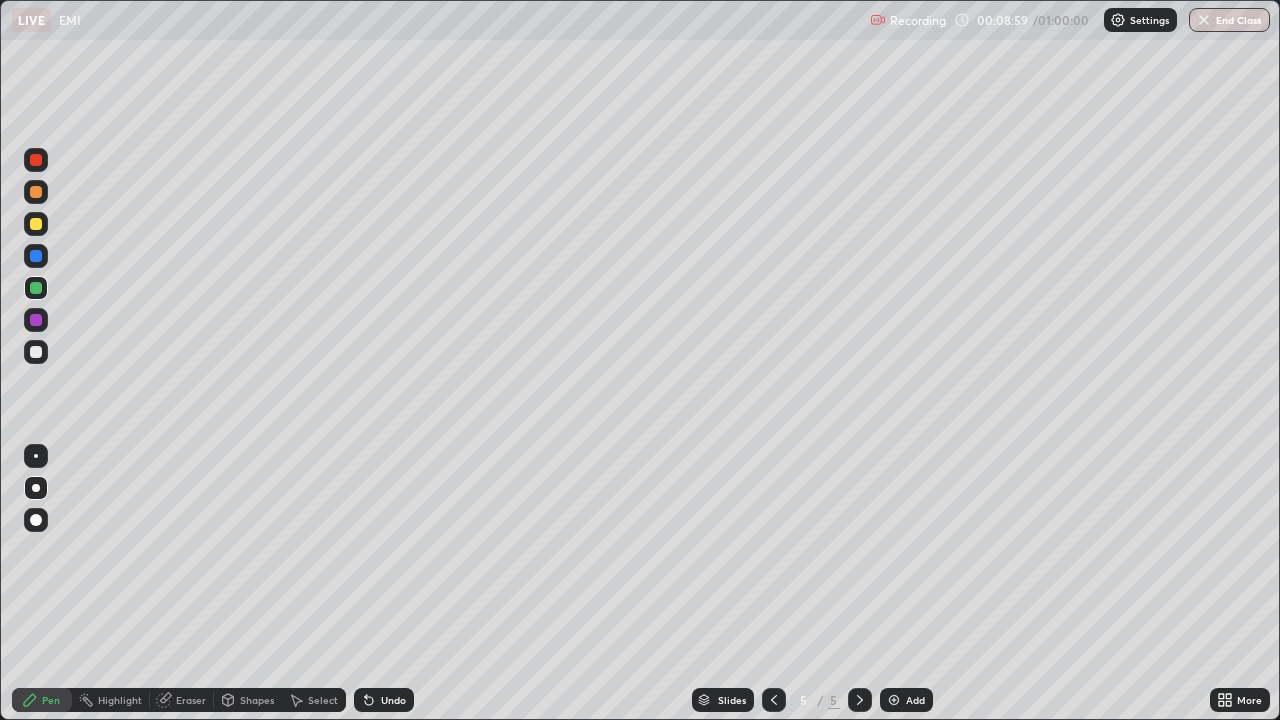 click on "Shapes" at bounding box center [257, 700] 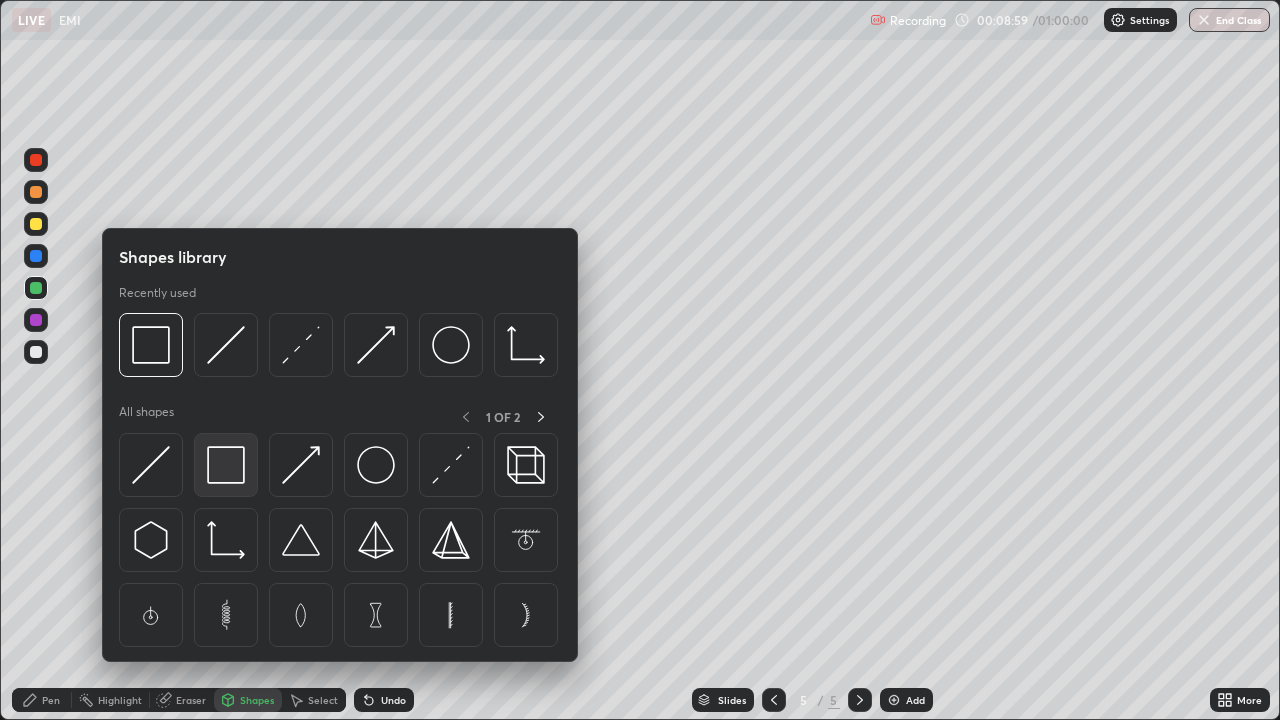 click at bounding box center [226, 465] 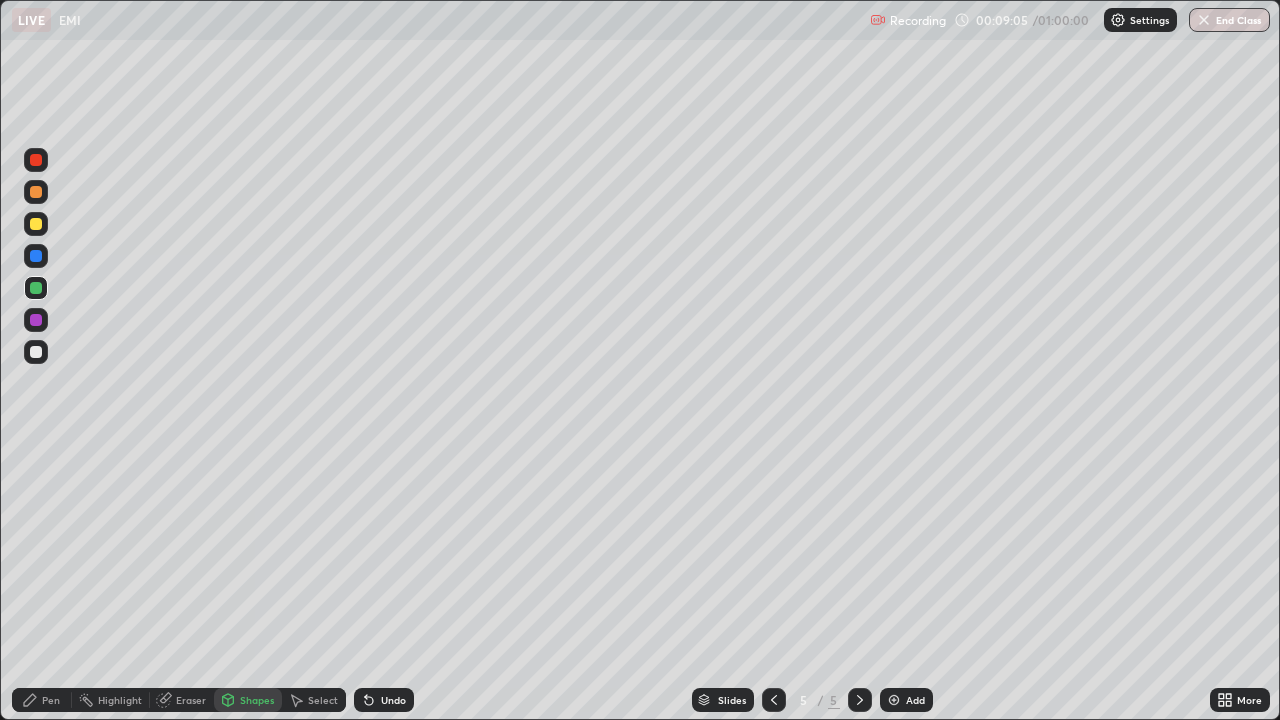 click on "Pen" at bounding box center (42, 700) 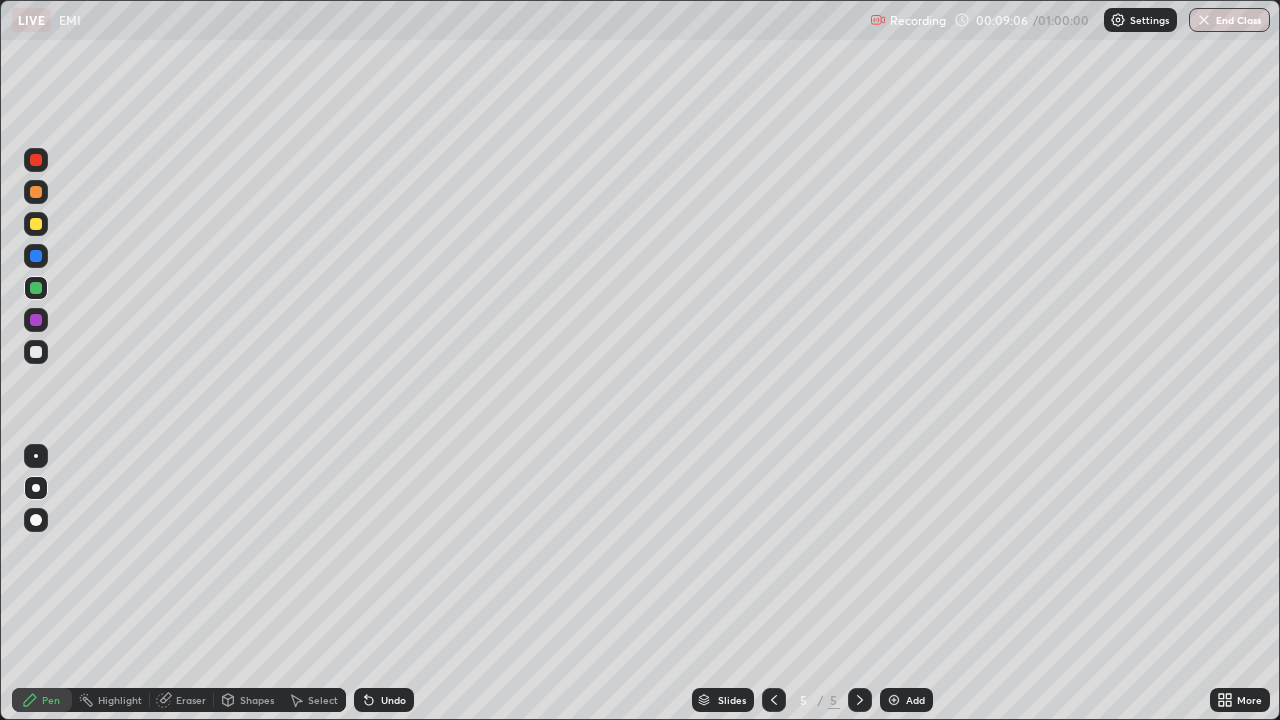 click at bounding box center (36, 224) 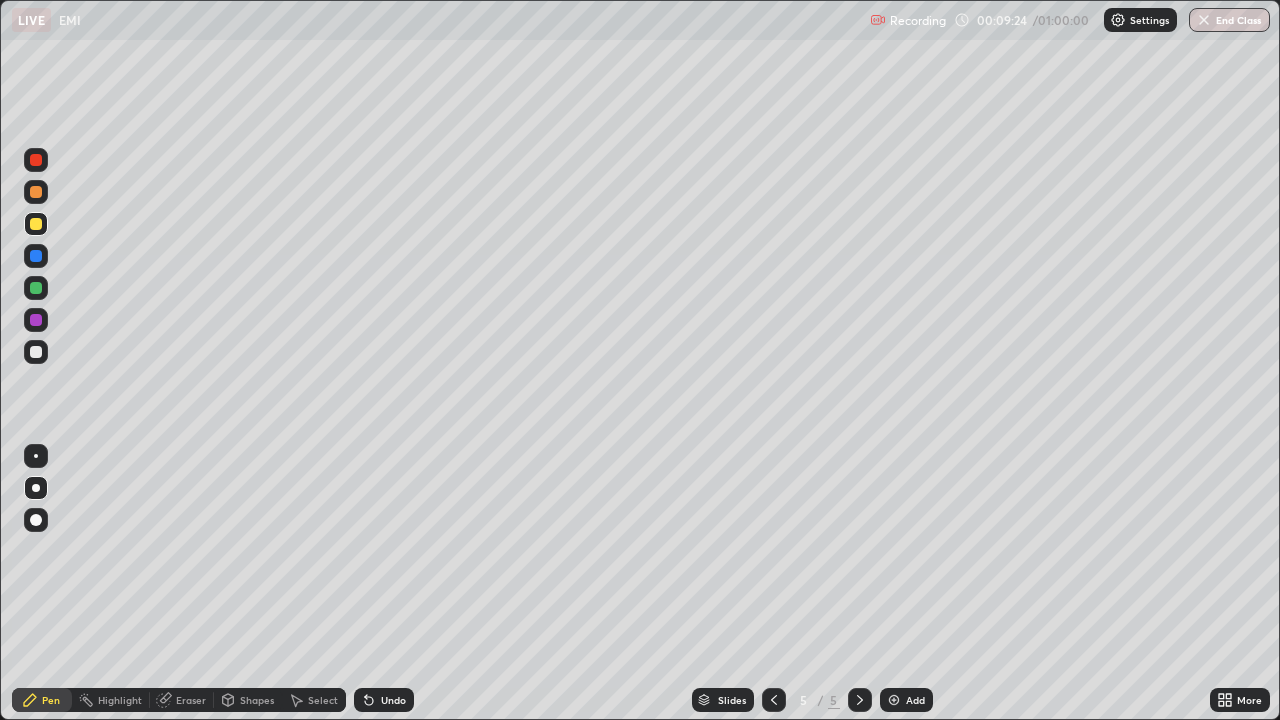 click at bounding box center (36, 160) 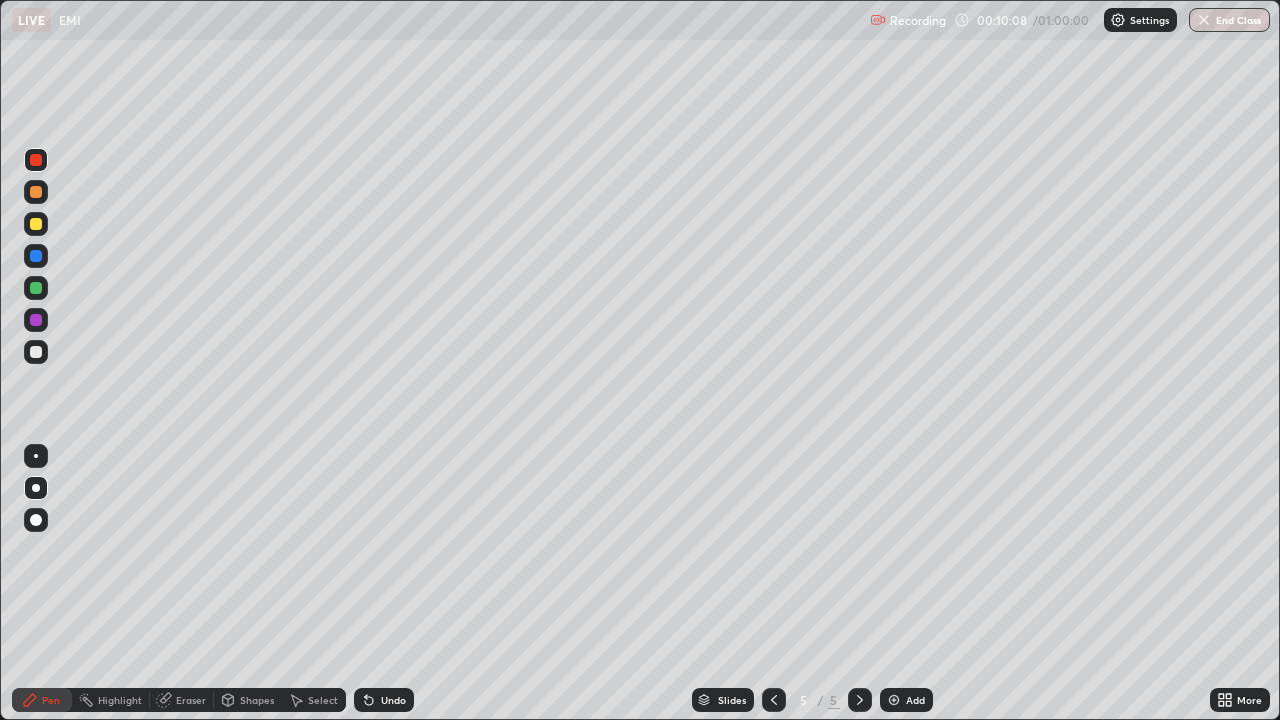 click at bounding box center (36, 352) 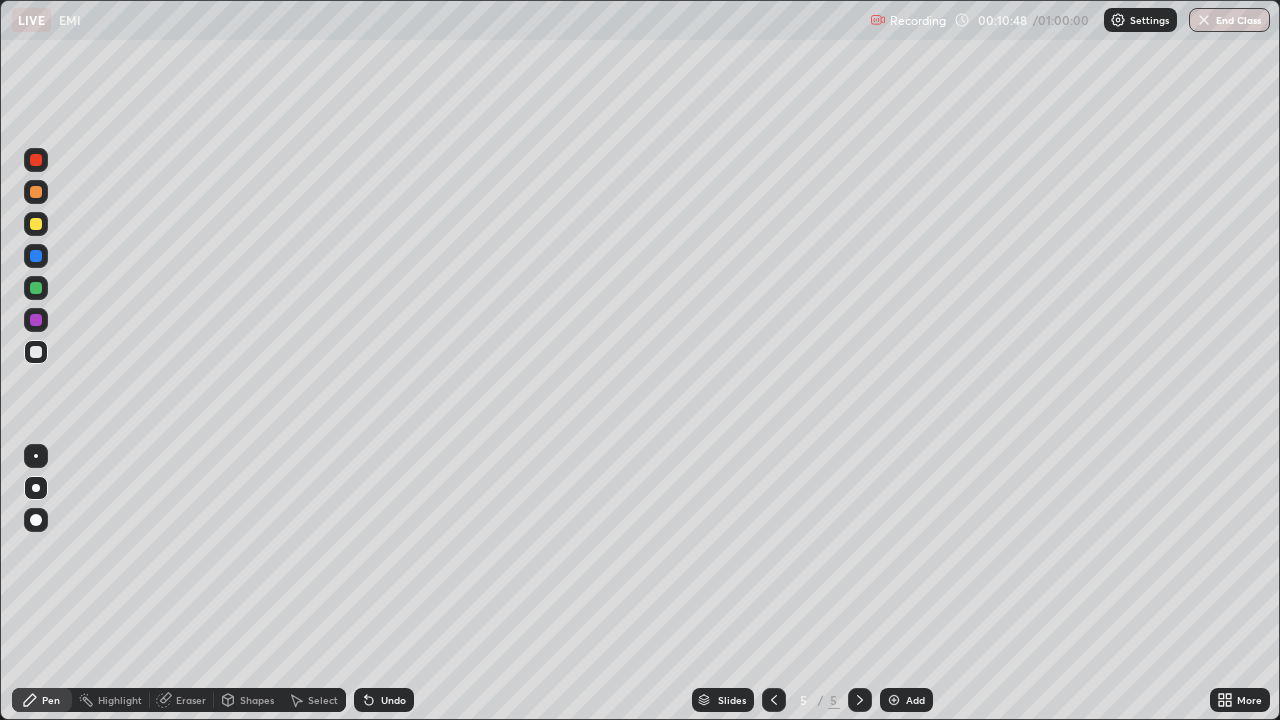 click at bounding box center (36, 224) 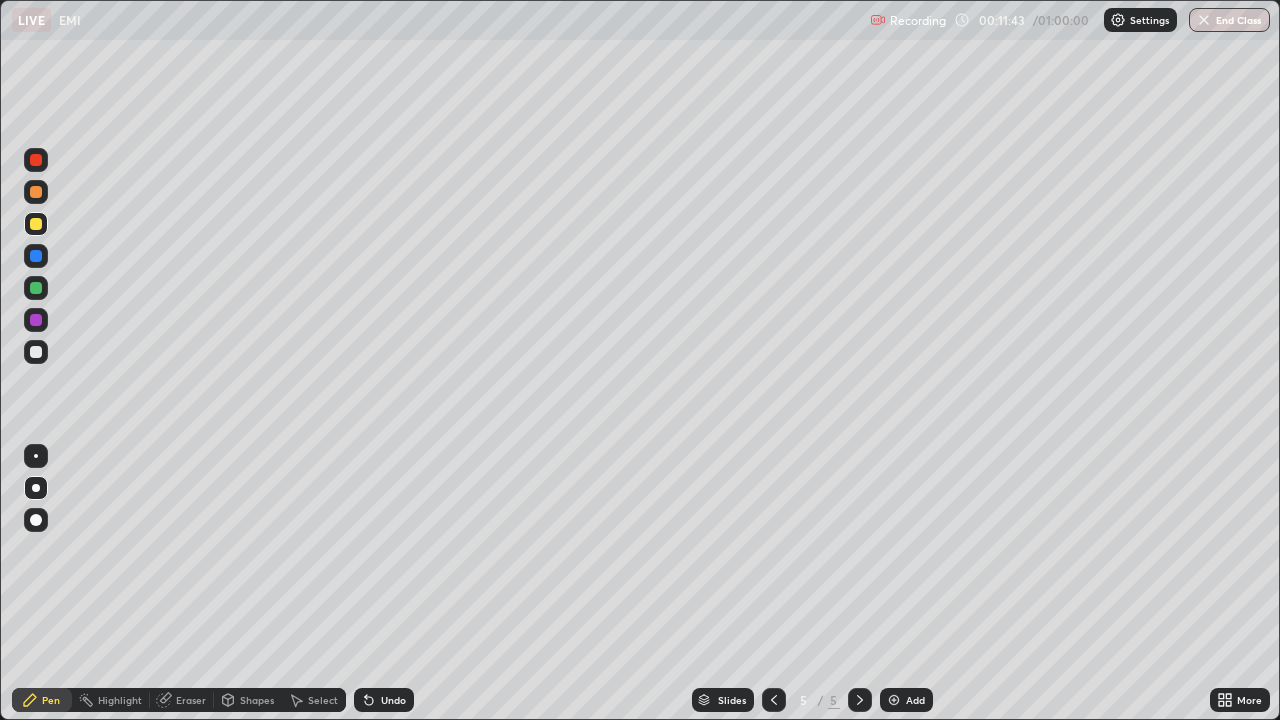 click at bounding box center (36, 160) 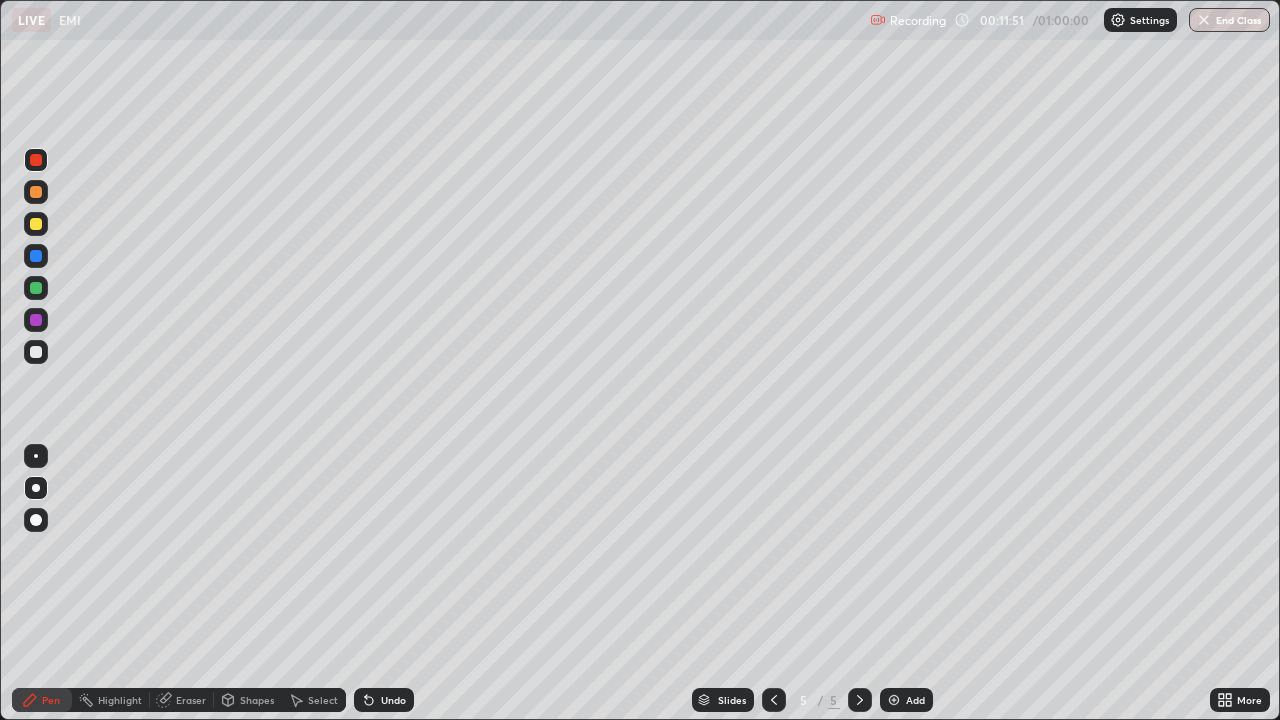 click at bounding box center [36, 288] 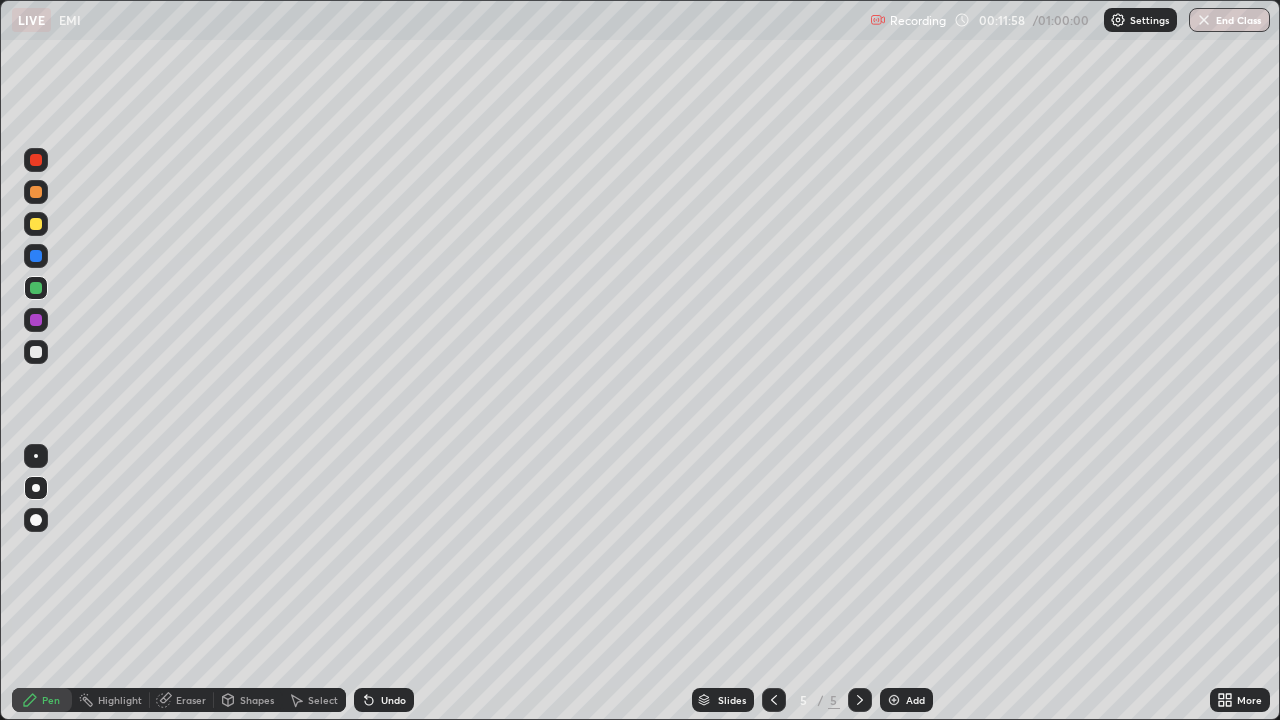 click at bounding box center [36, 160] 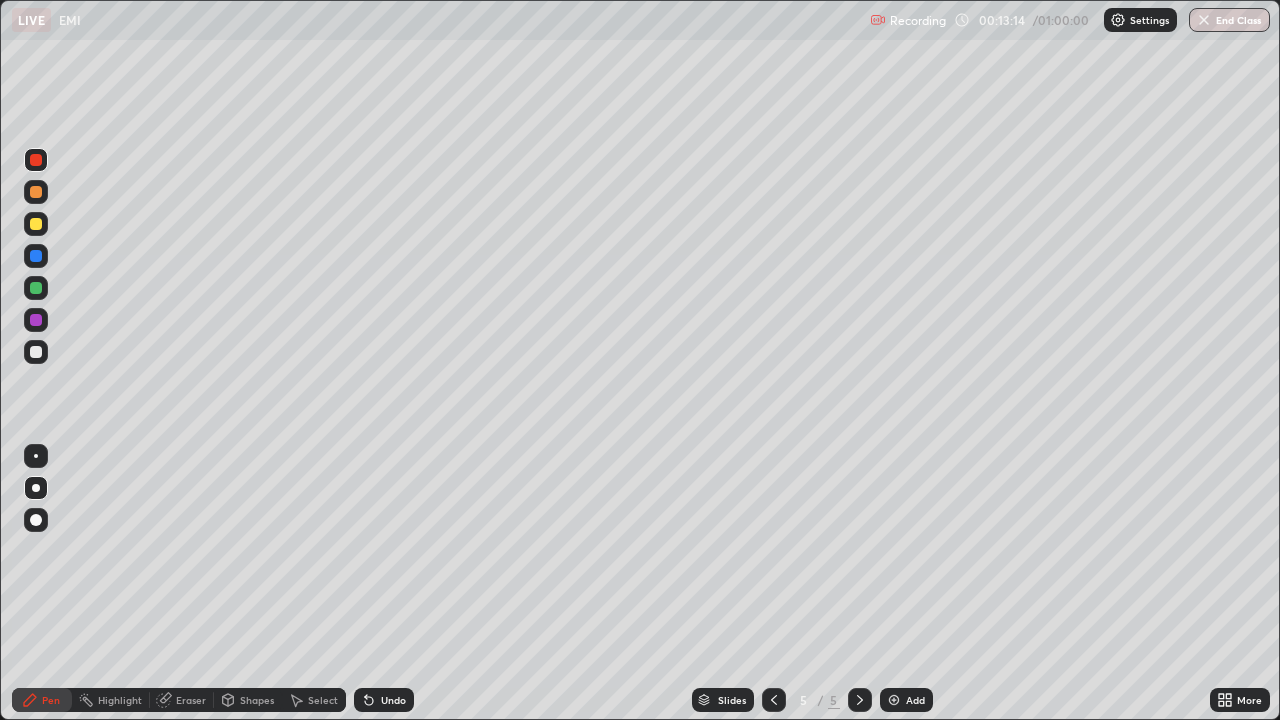 click at bounding box center (36, 288) 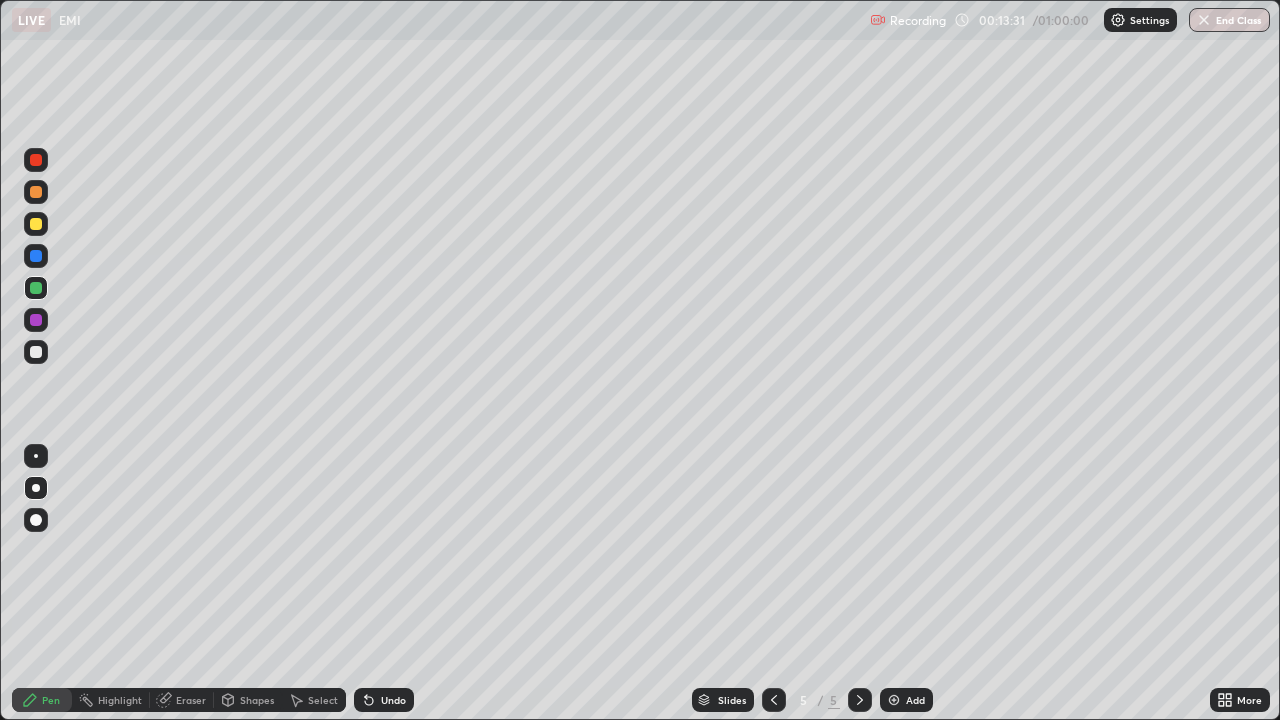 click at bounding box center [36, 160] 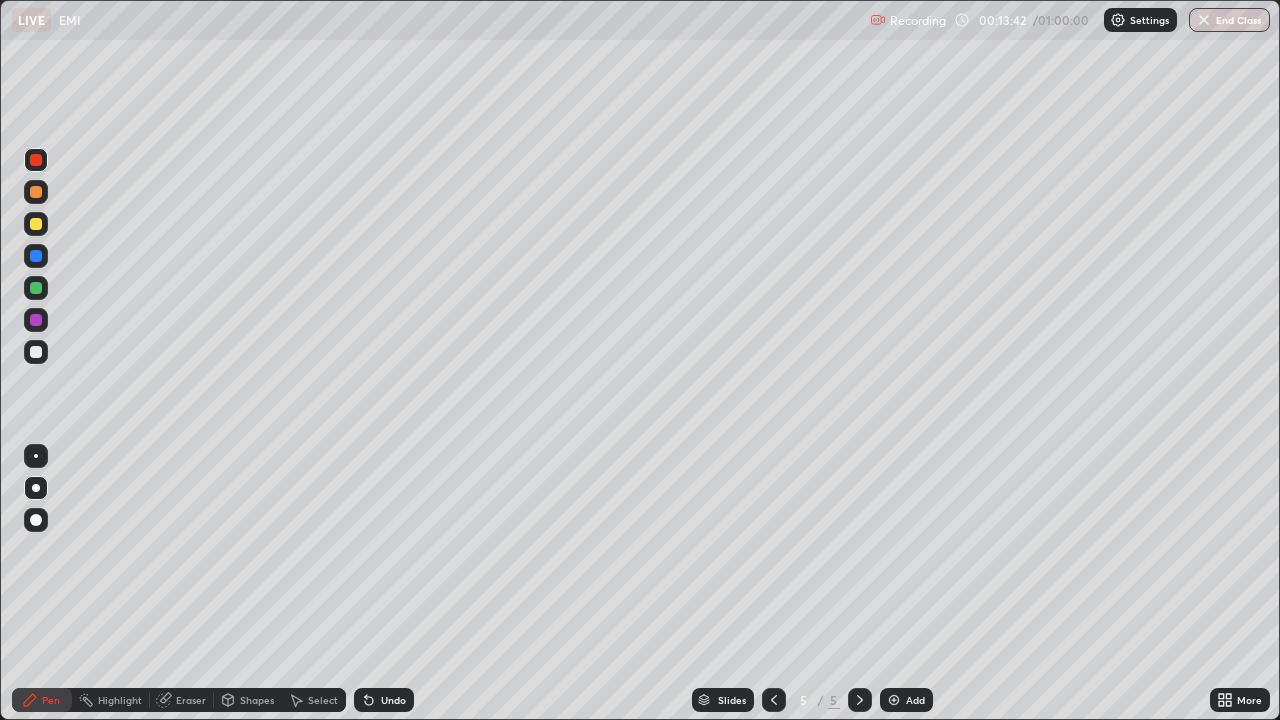click on "Undo" at bounding box center [393, 700] 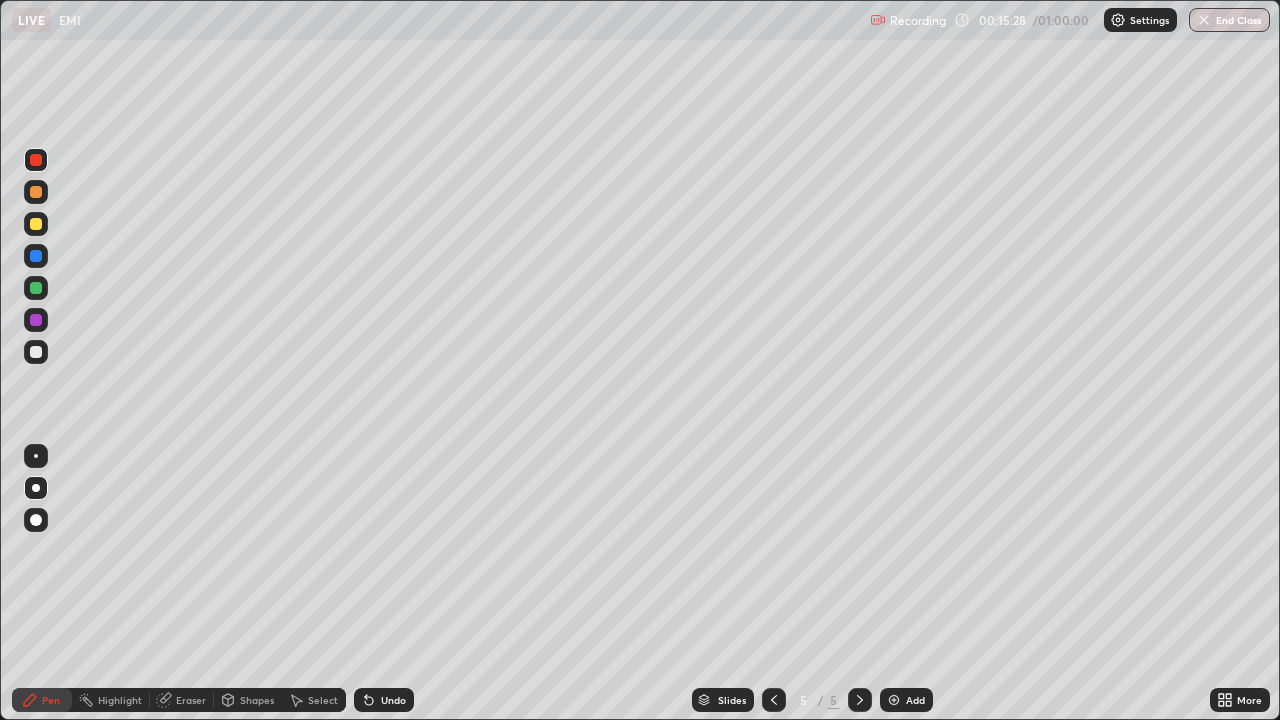 click at bounding box center [36, 160] 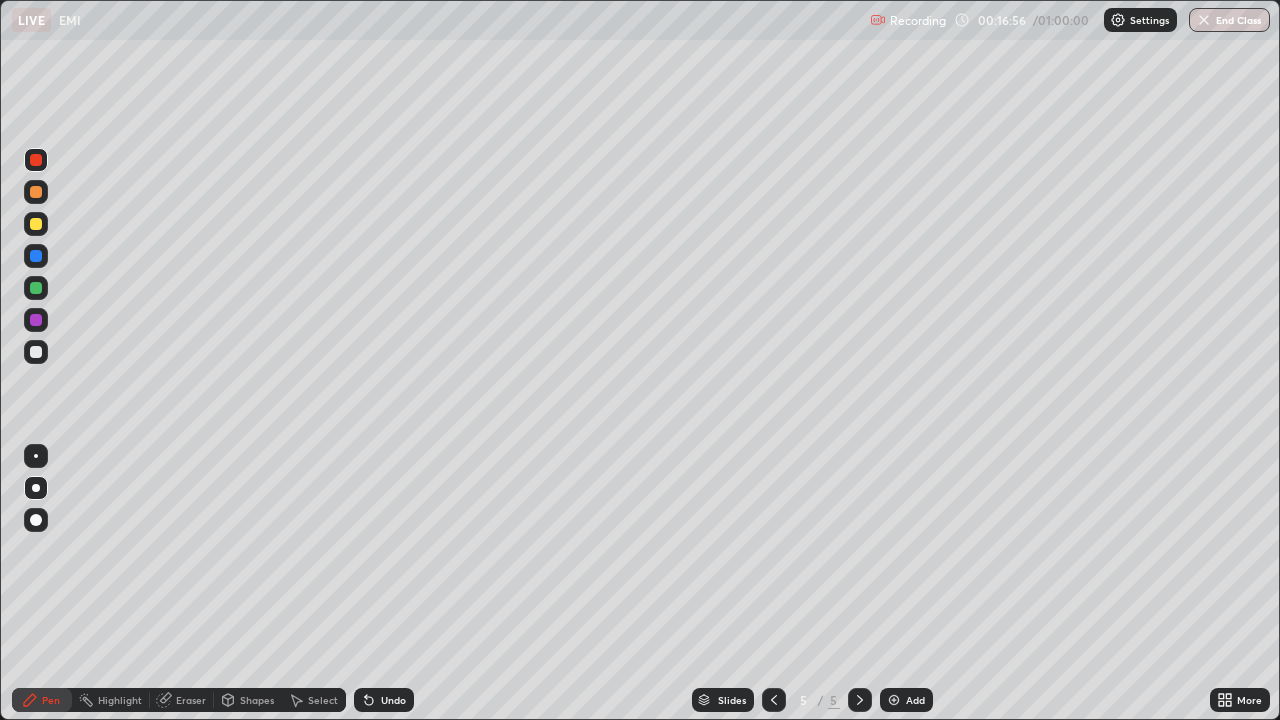 click at bounding box center (36, 224) 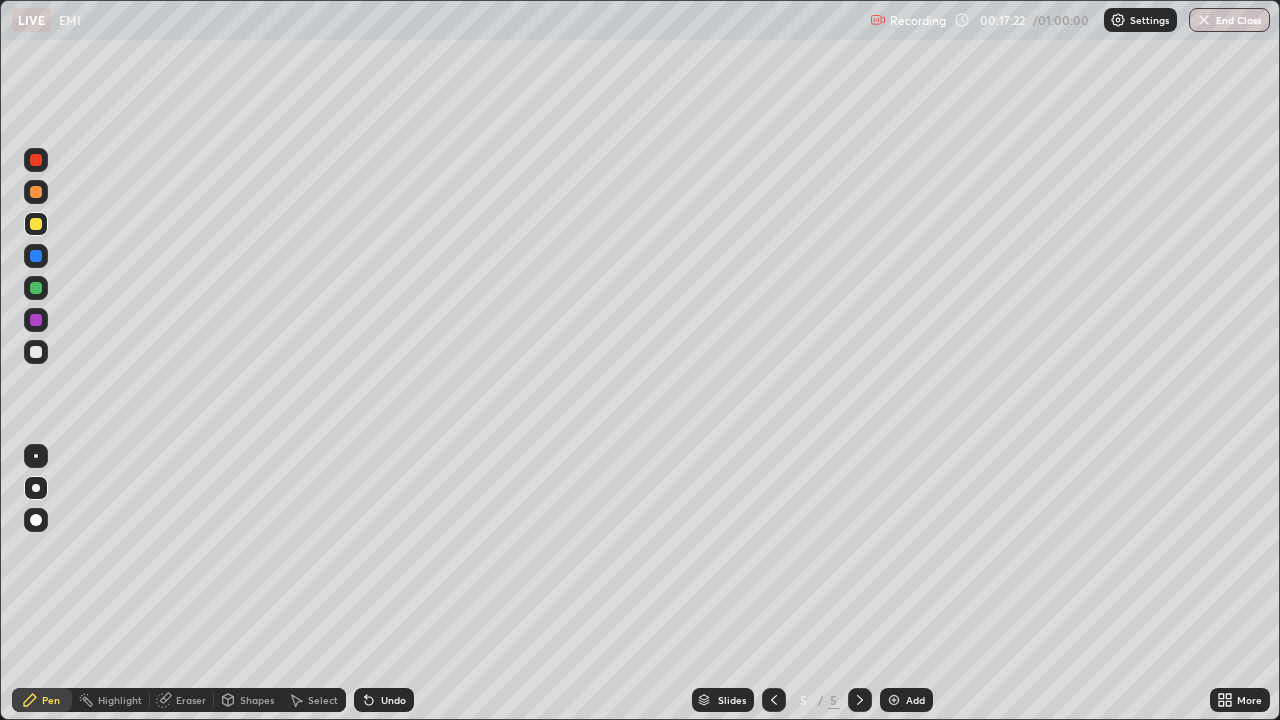click 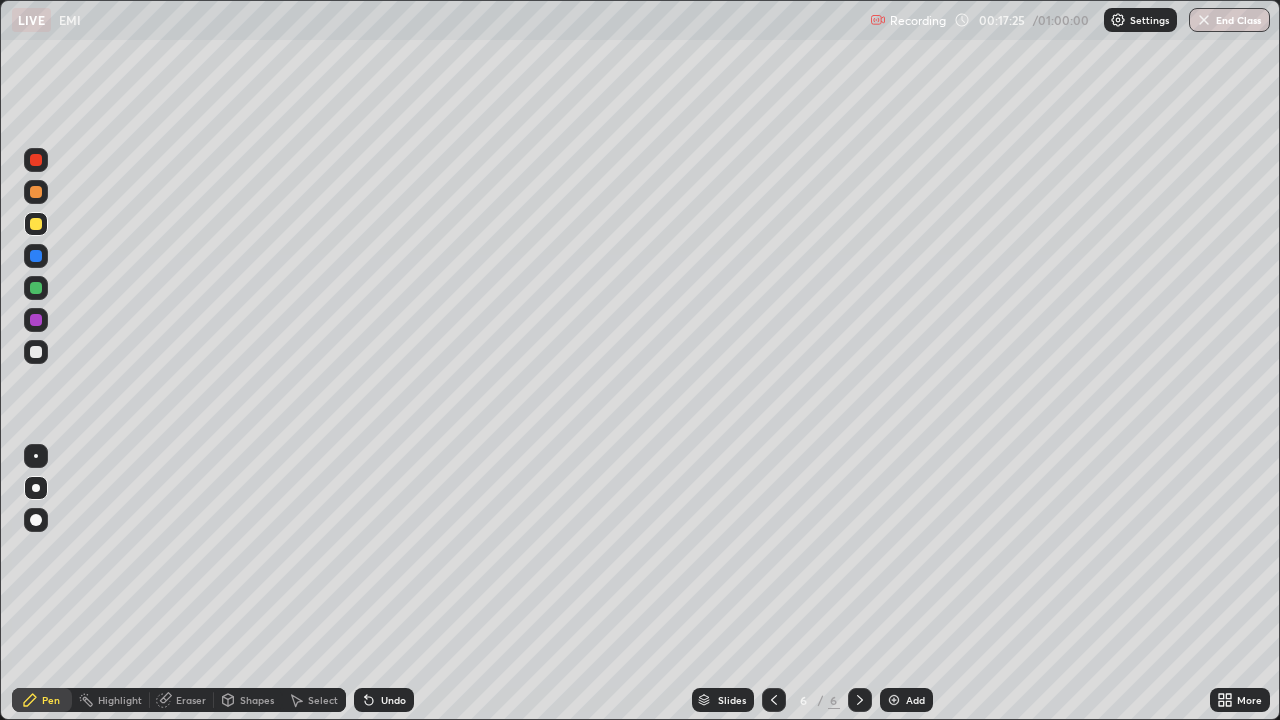 click at bounding box center (36, 288) 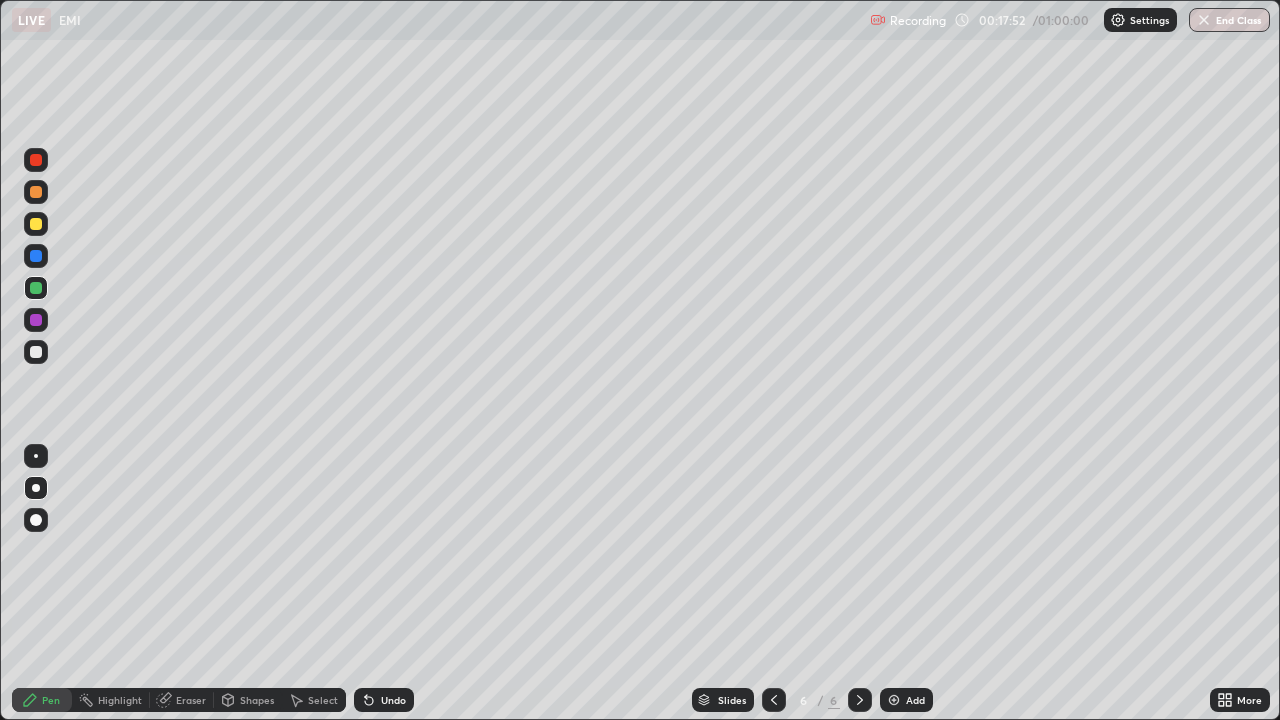 click at bounding box center (36, 288) 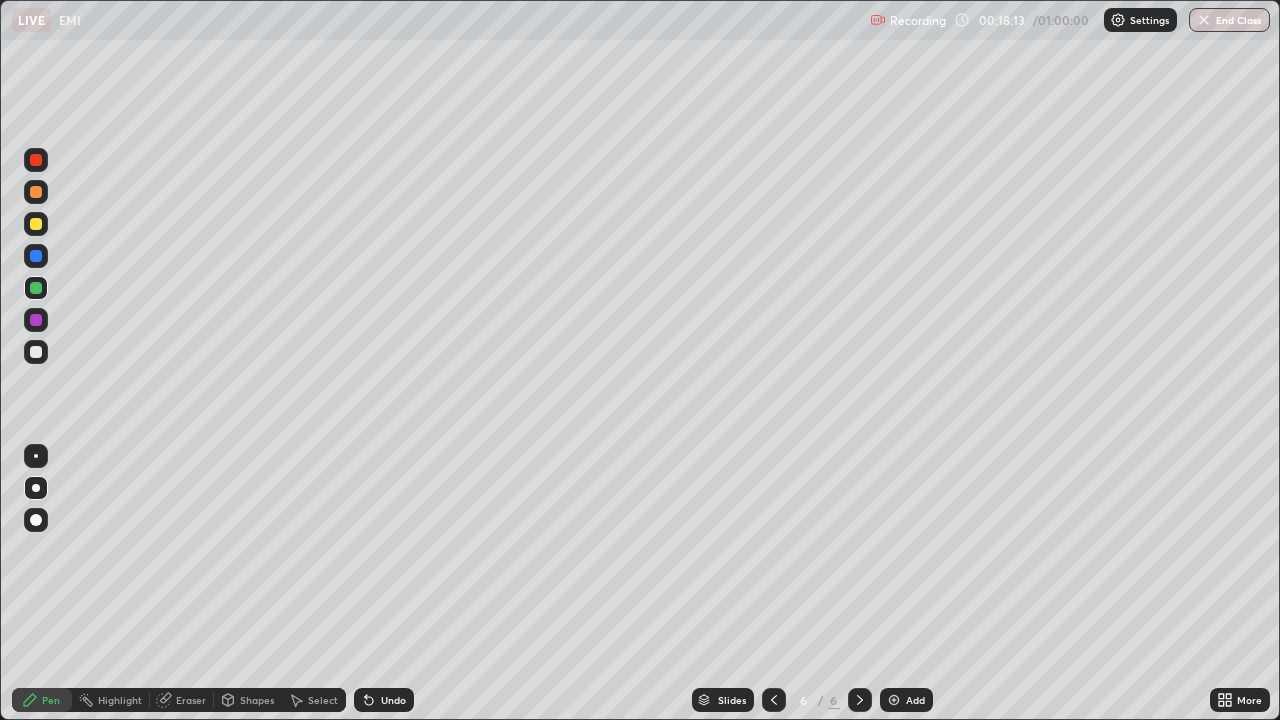 click on "Undo" at bounding box center [393, 700] 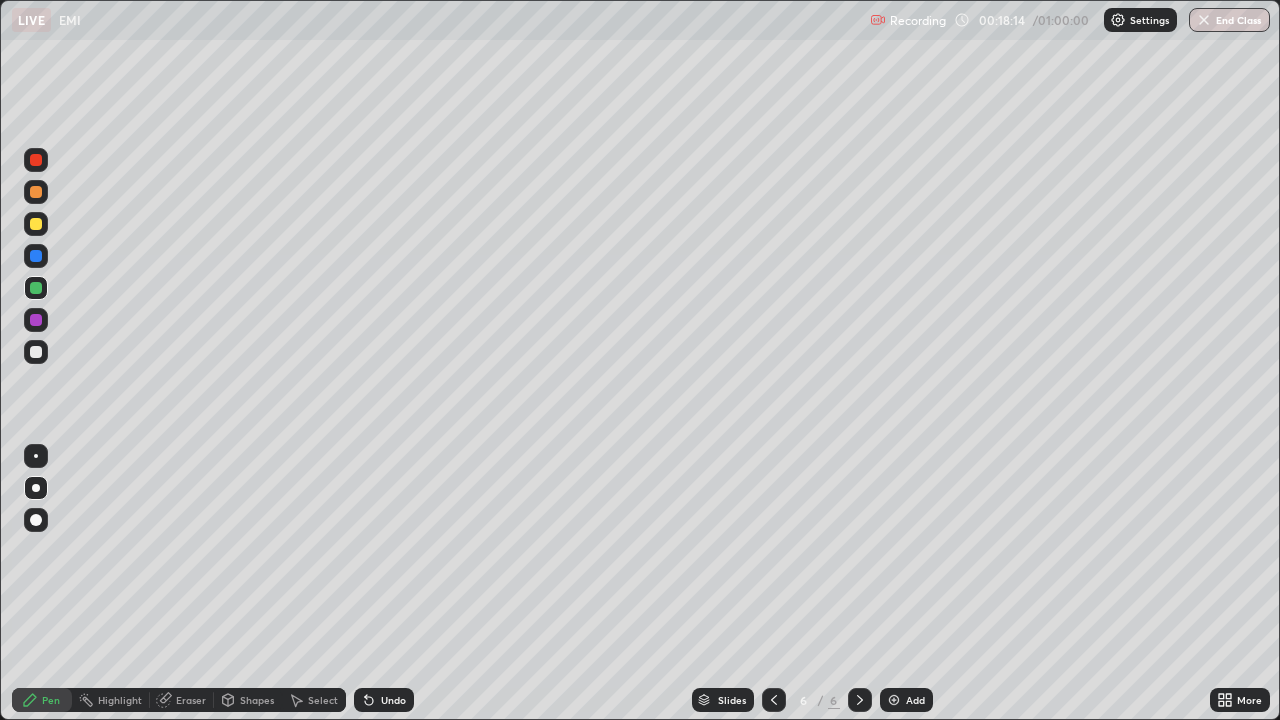 click on "Undo" at bounding box center (393, 700) 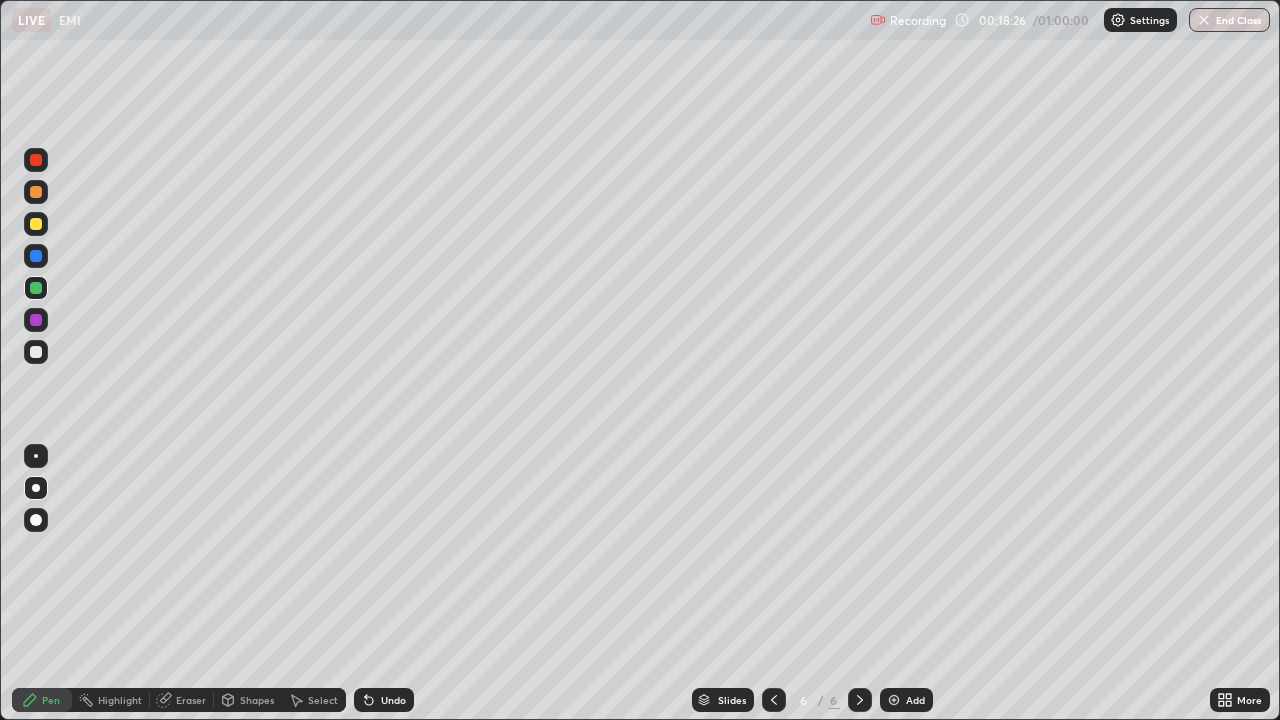 click at bounding box center (36, 352) 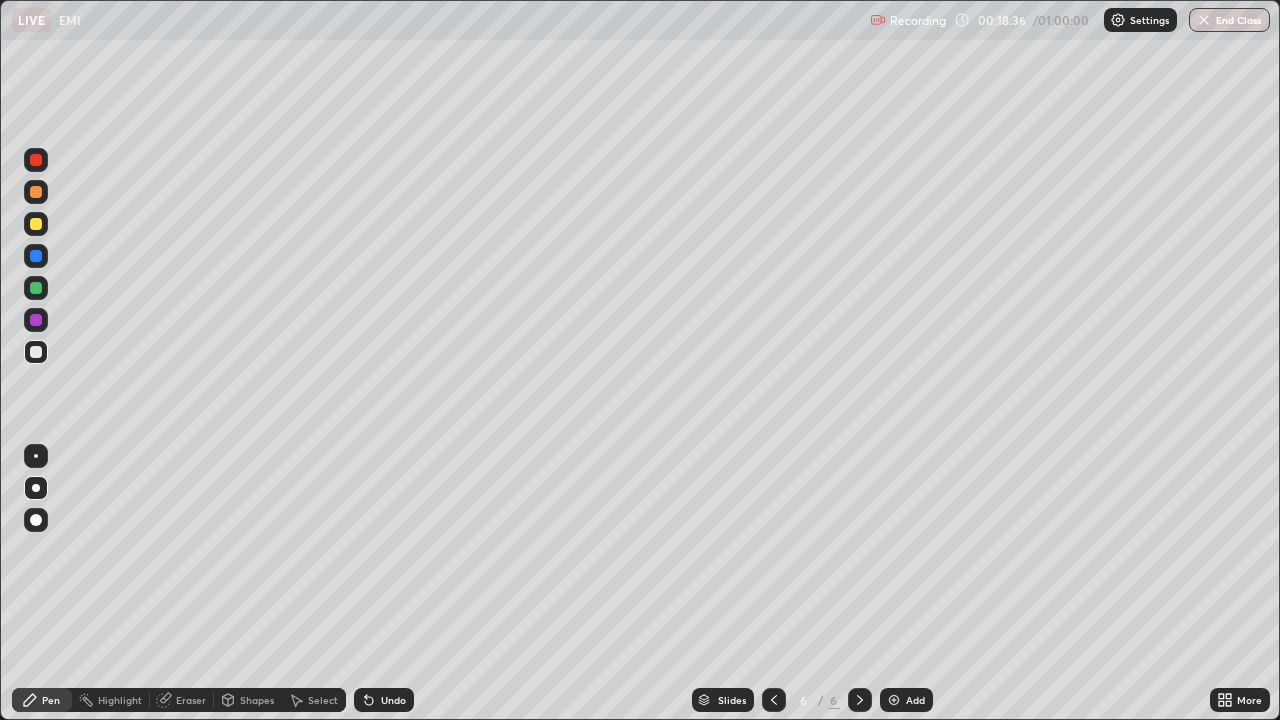 click at bounding box center (36, 224) 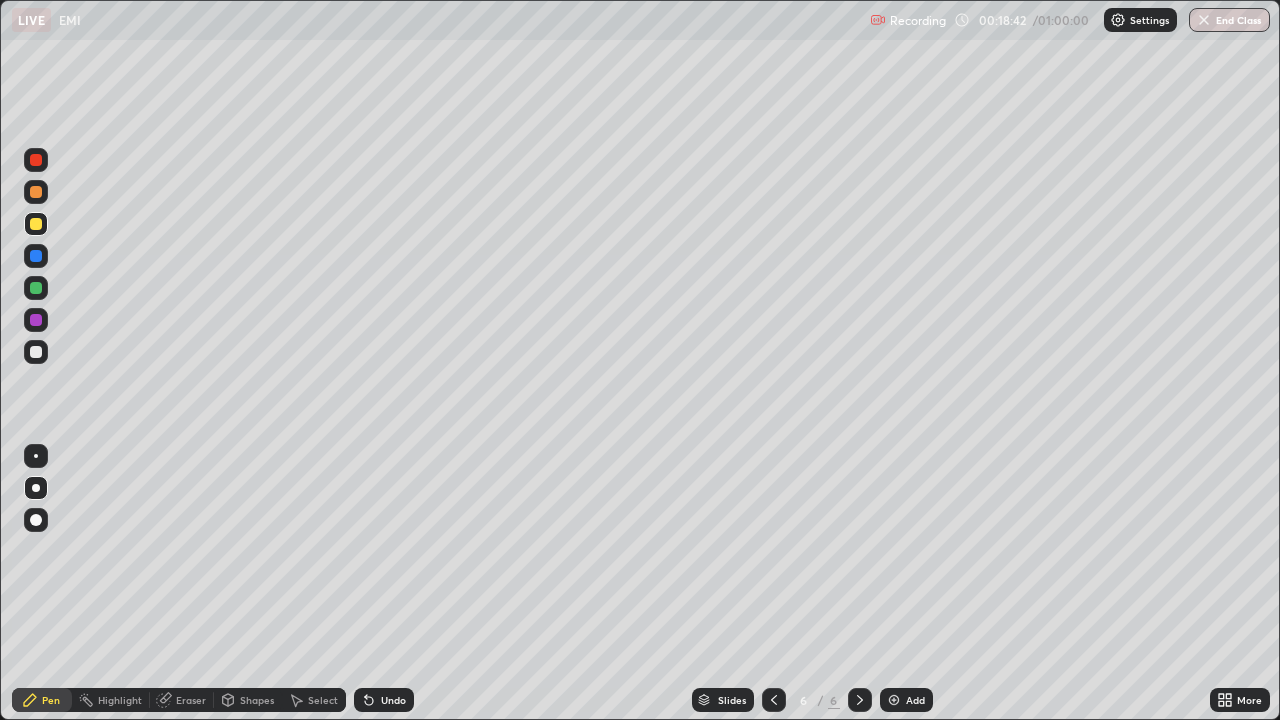 click at bounding box center [36, 192] 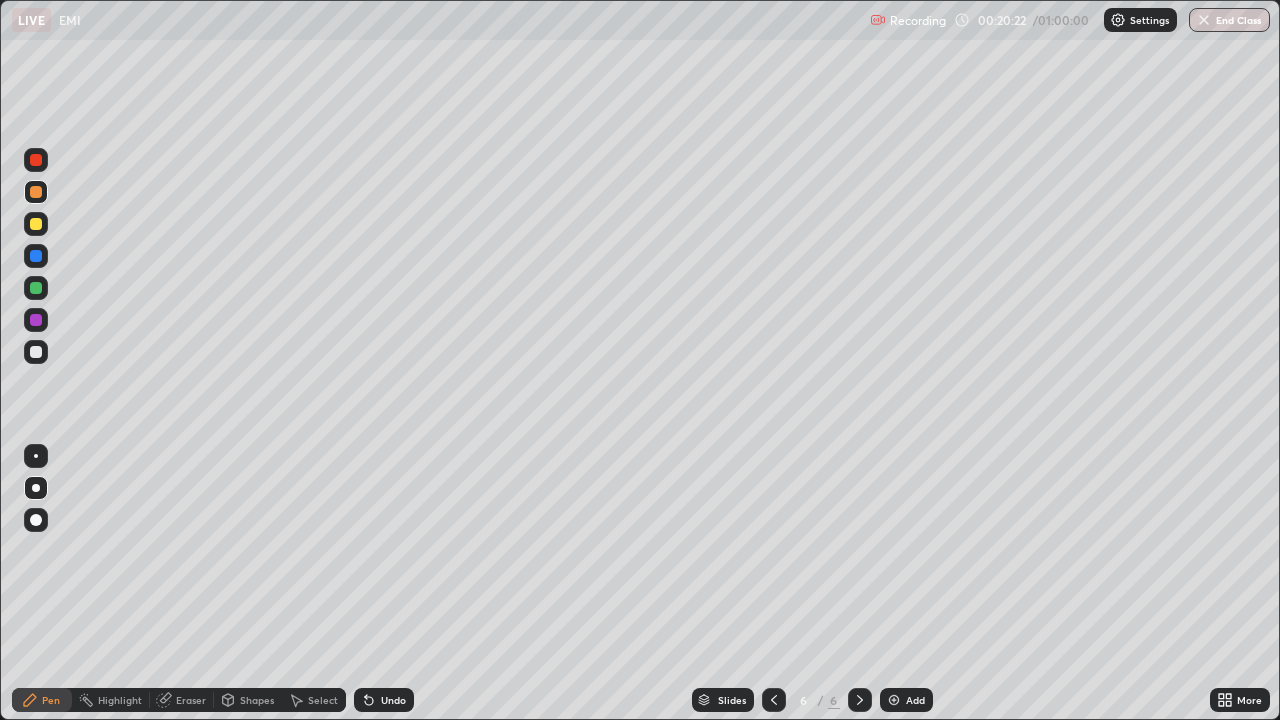 click at bounding box center [36, 288] 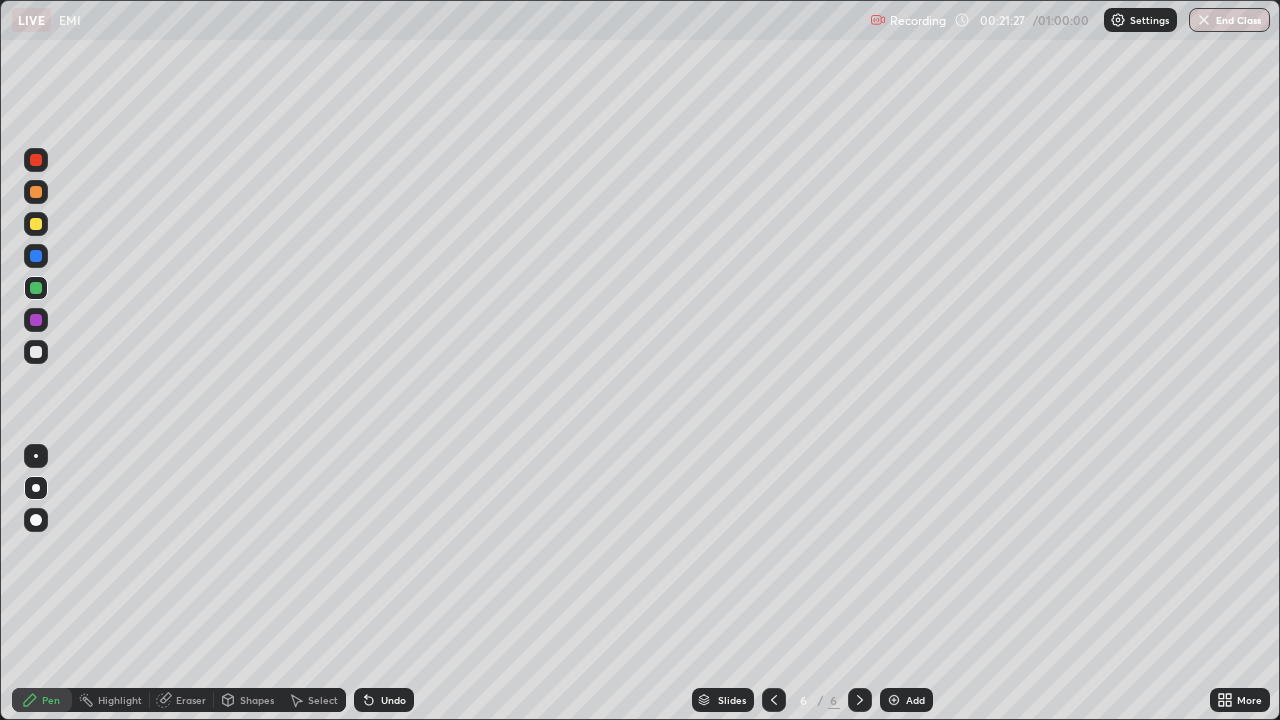 click on "Undo" at bounding box center [393, 700] 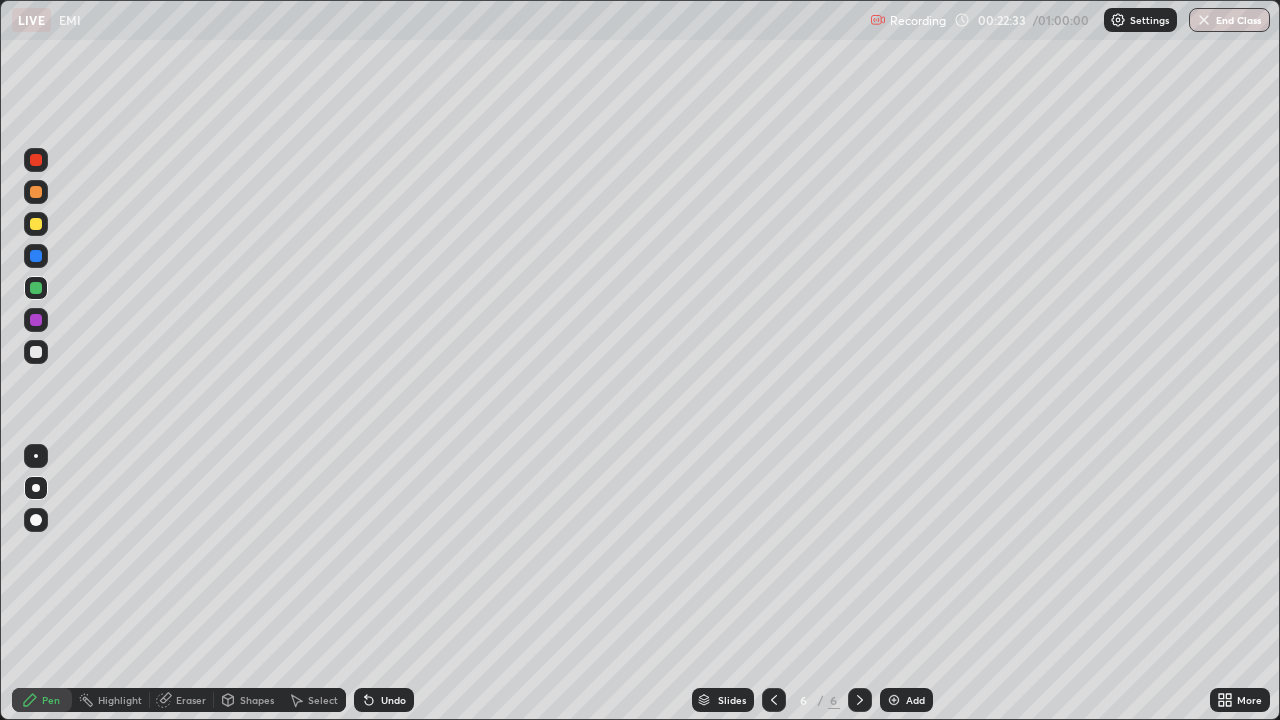 click on "Add" at bounding box center (915, 700) 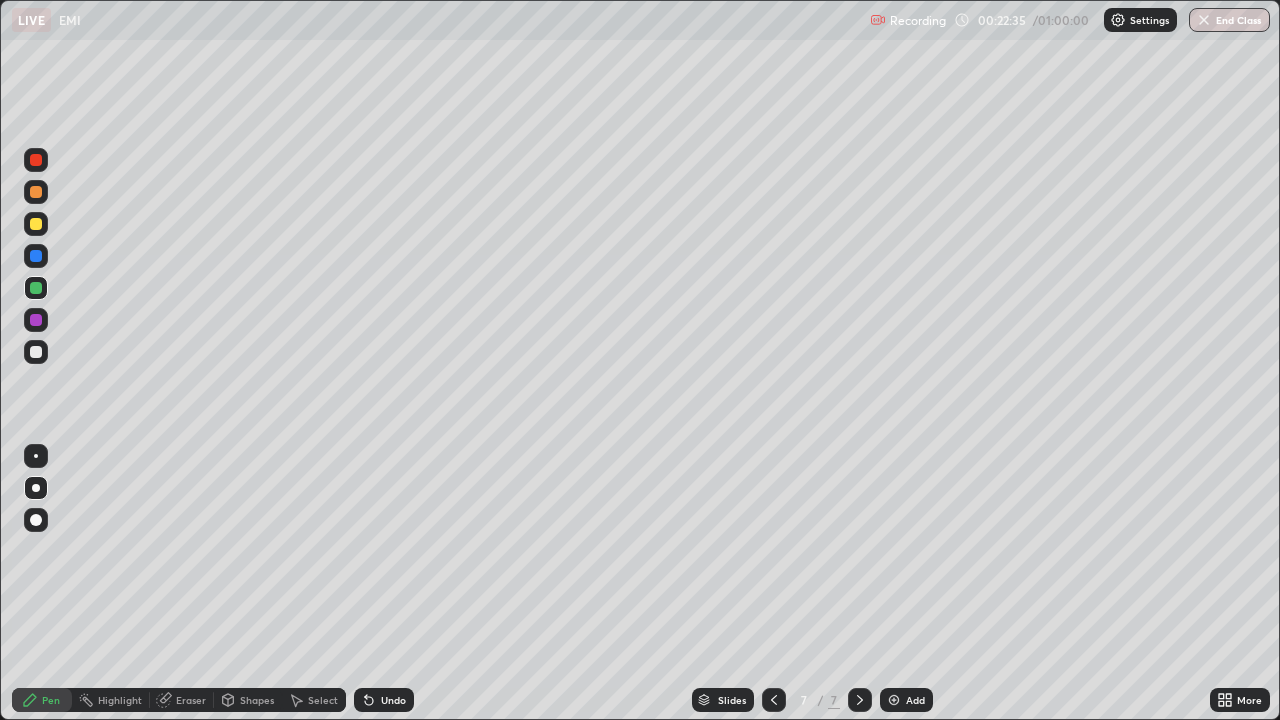 click at bounding box center (36, 224) 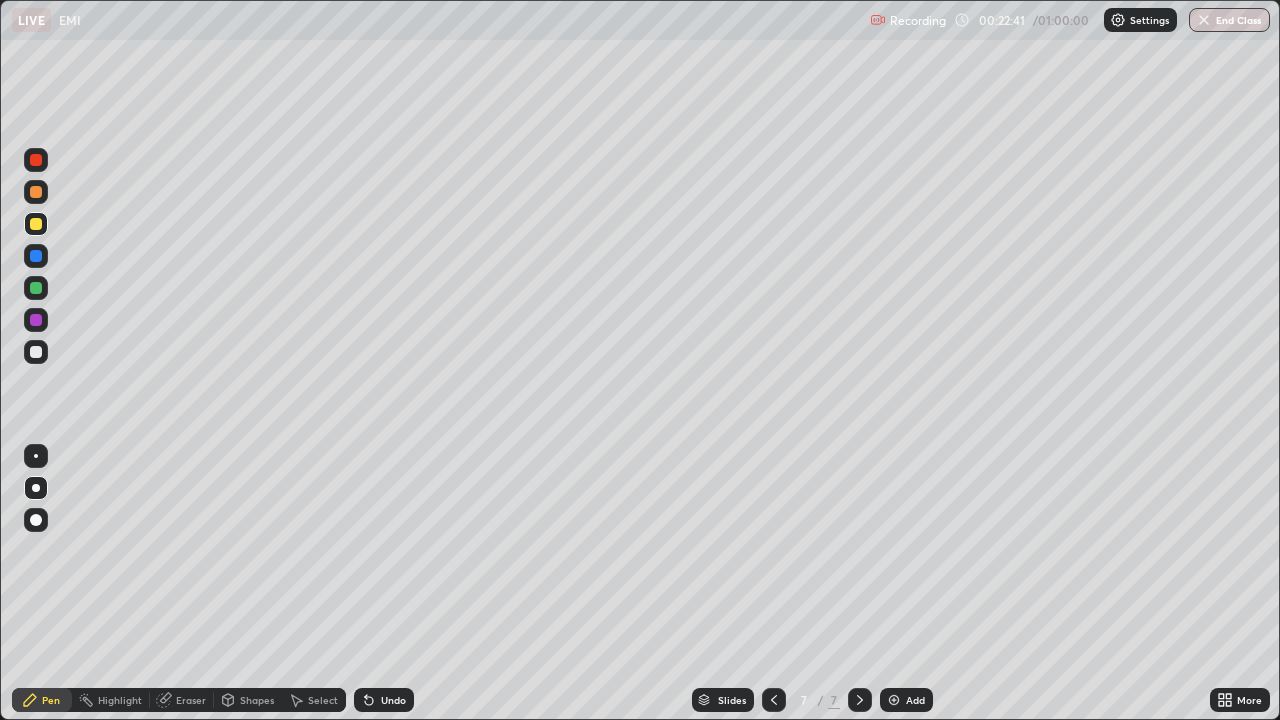 click at bounding box center [36, 224] 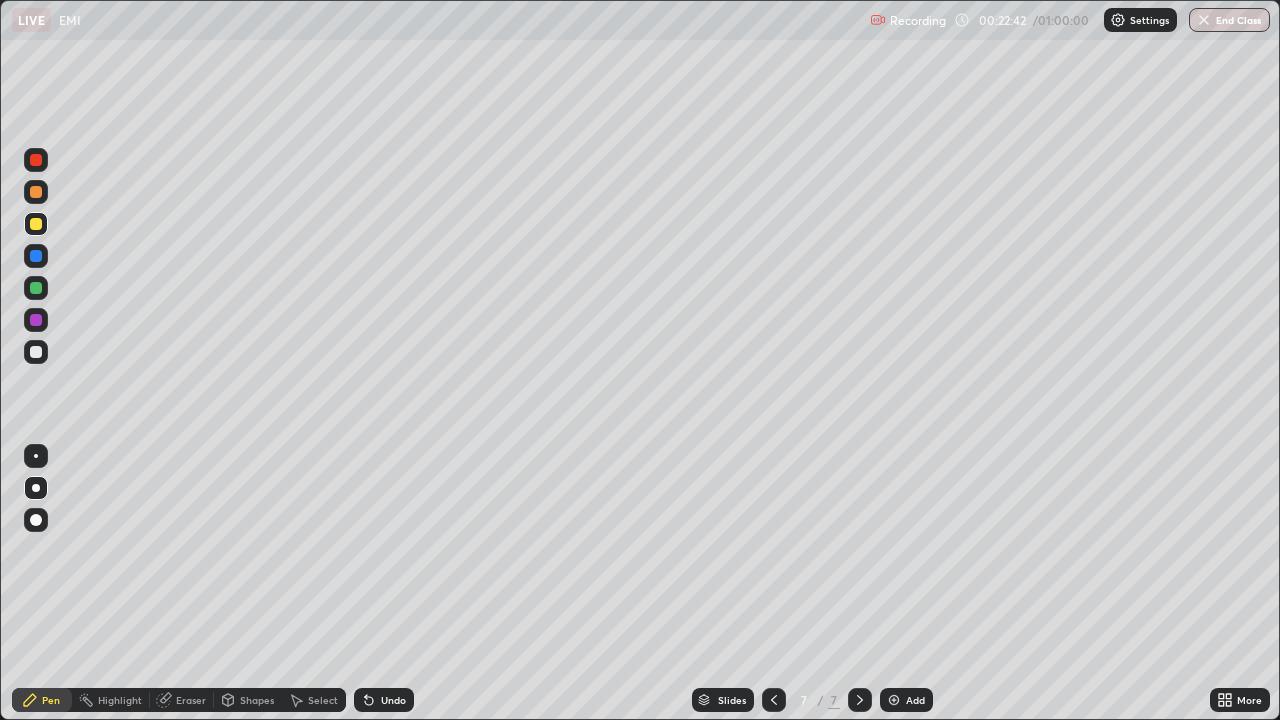 click at bounding box center (36, 288) 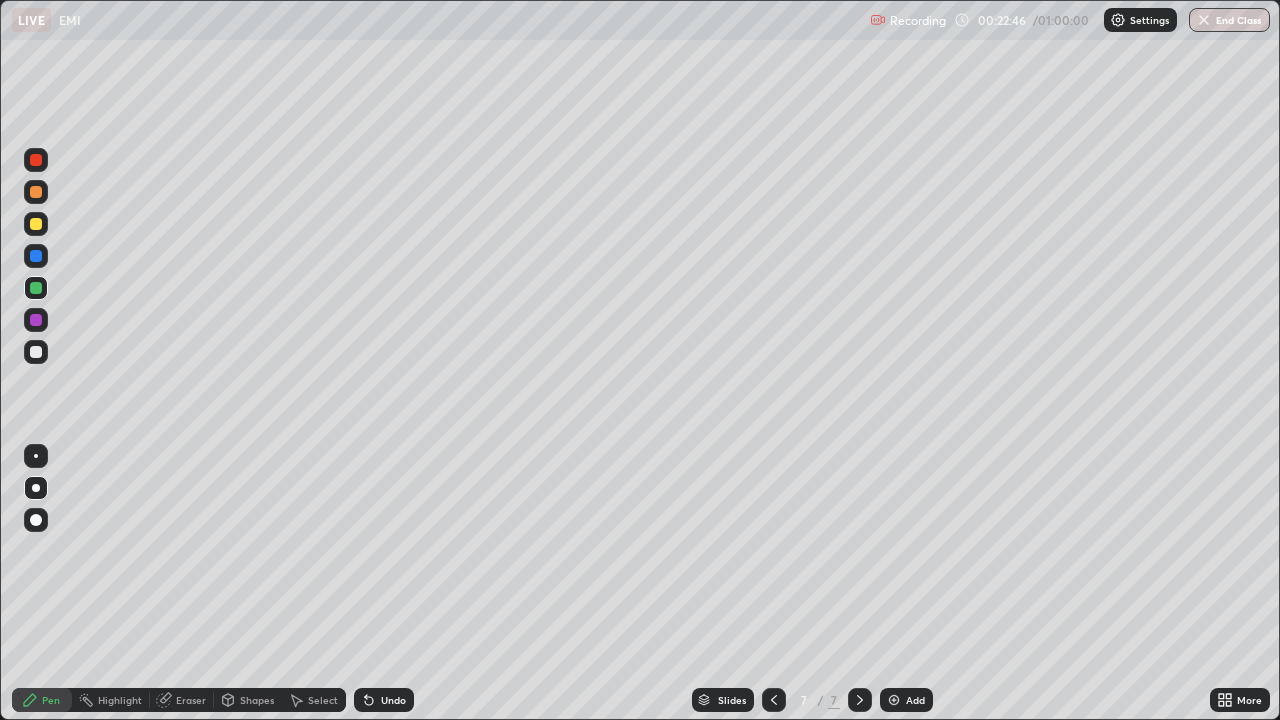 click at bounding box center (36, 192) 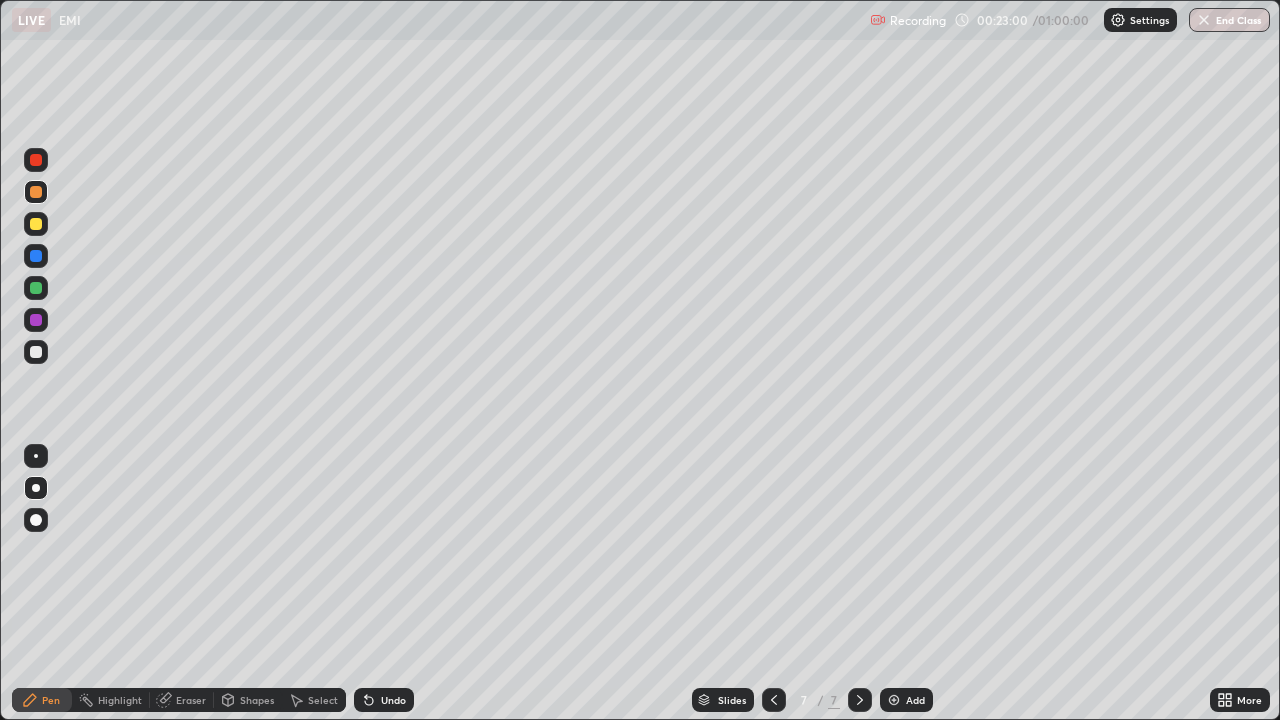 click at bounding box center (36, 160) 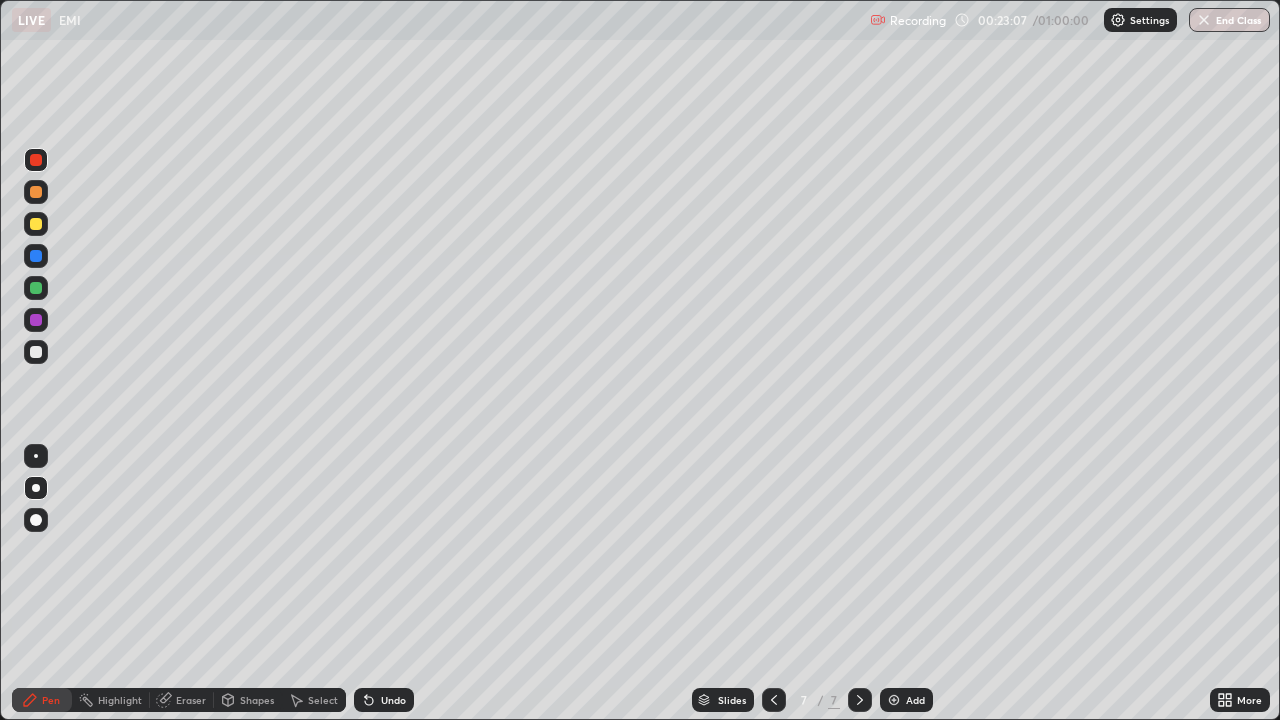 click on "Undo" at bounding box center (393, 700) 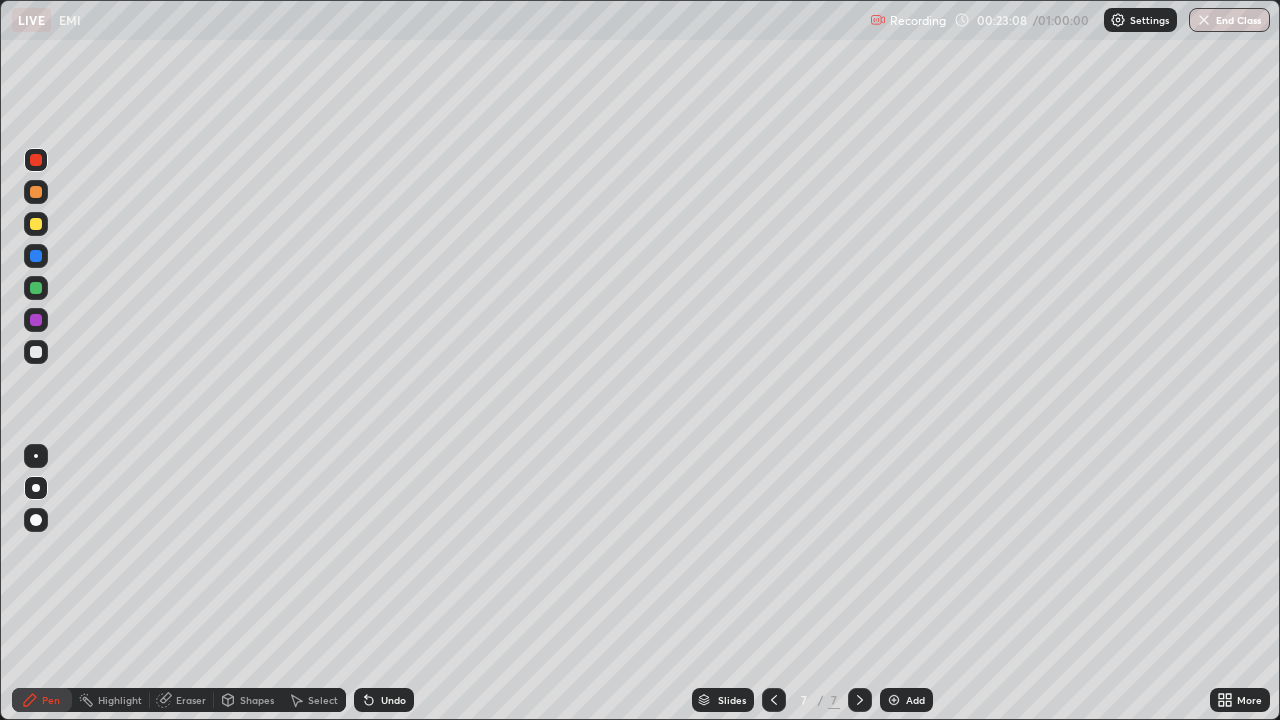 click on "Undo" at bounding box center (393, 700) 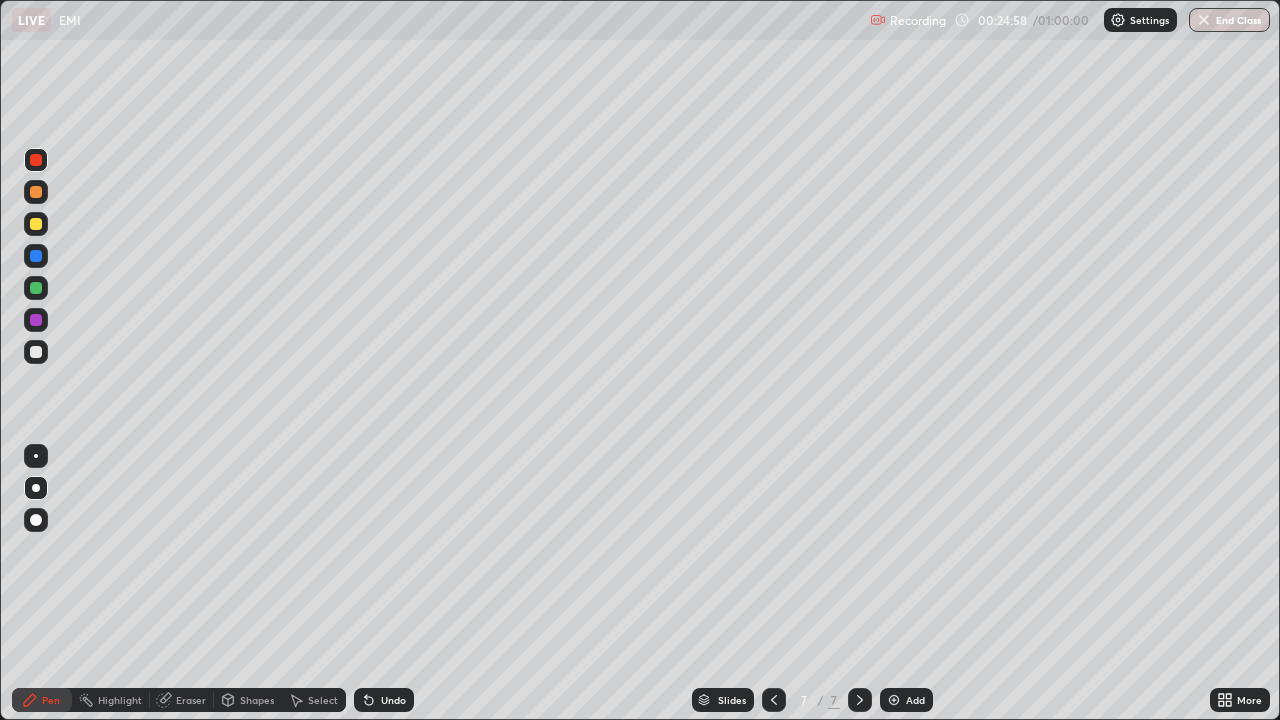 click on "Eraser" at bounding box center (191, 700) 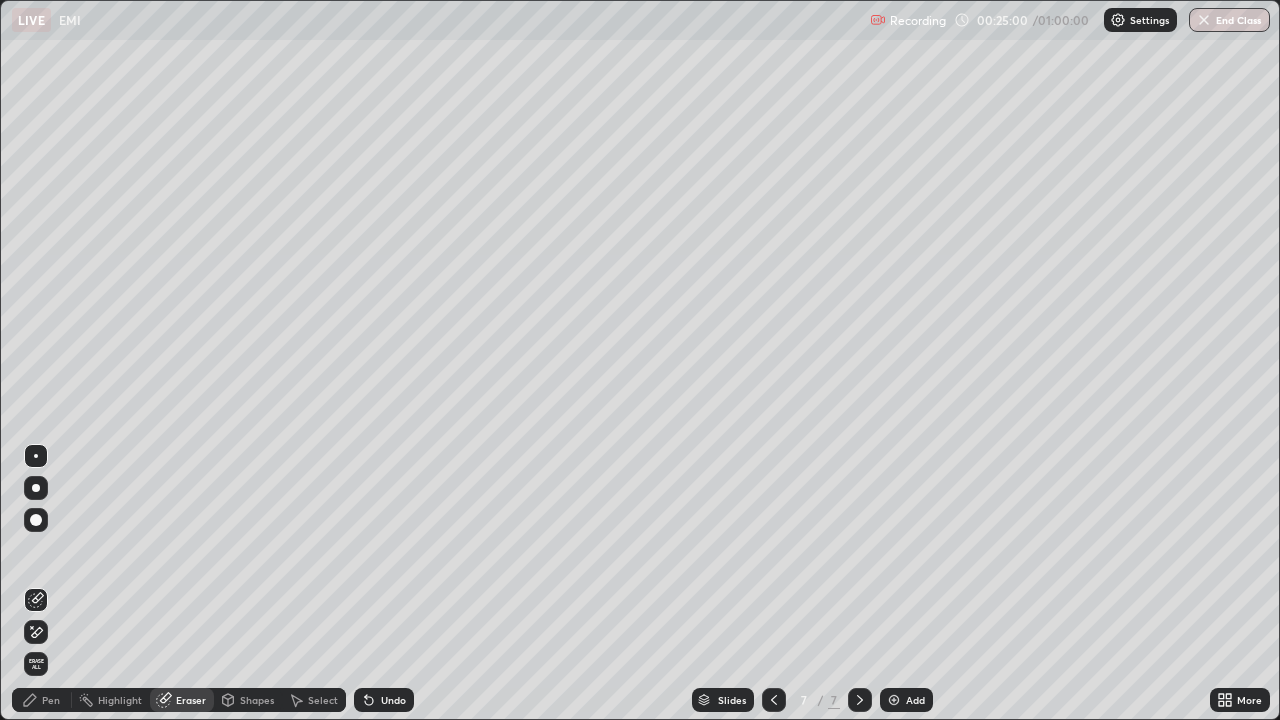 click on "Pen" at bounding box center [42, 700] 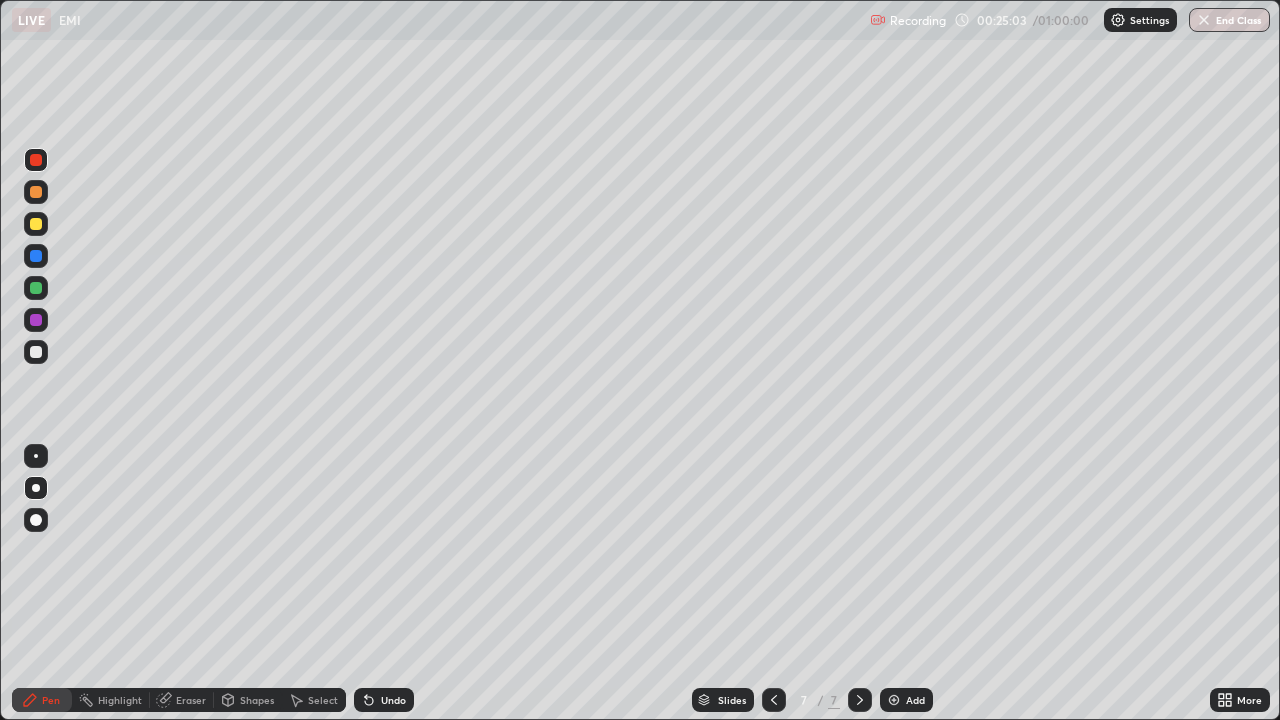 click on "Undo" at bounding box center [393, 700] 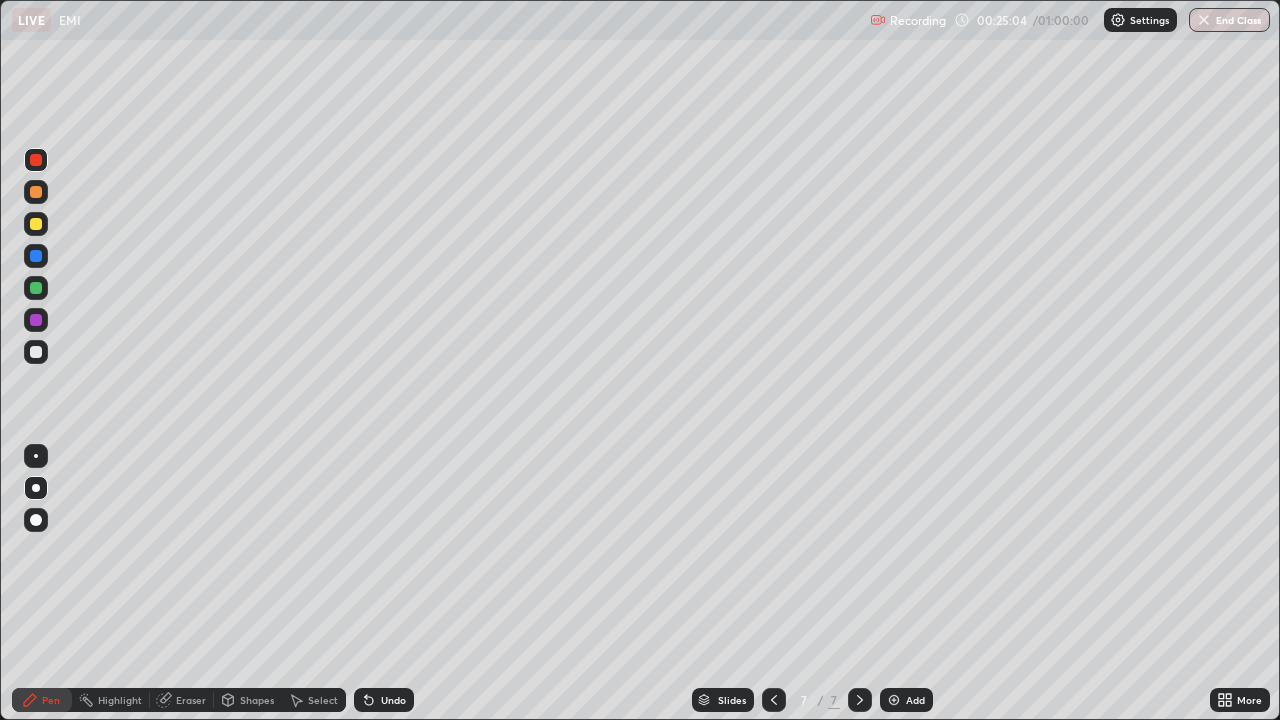 click on "Undo" at bounding box center [393, 700] 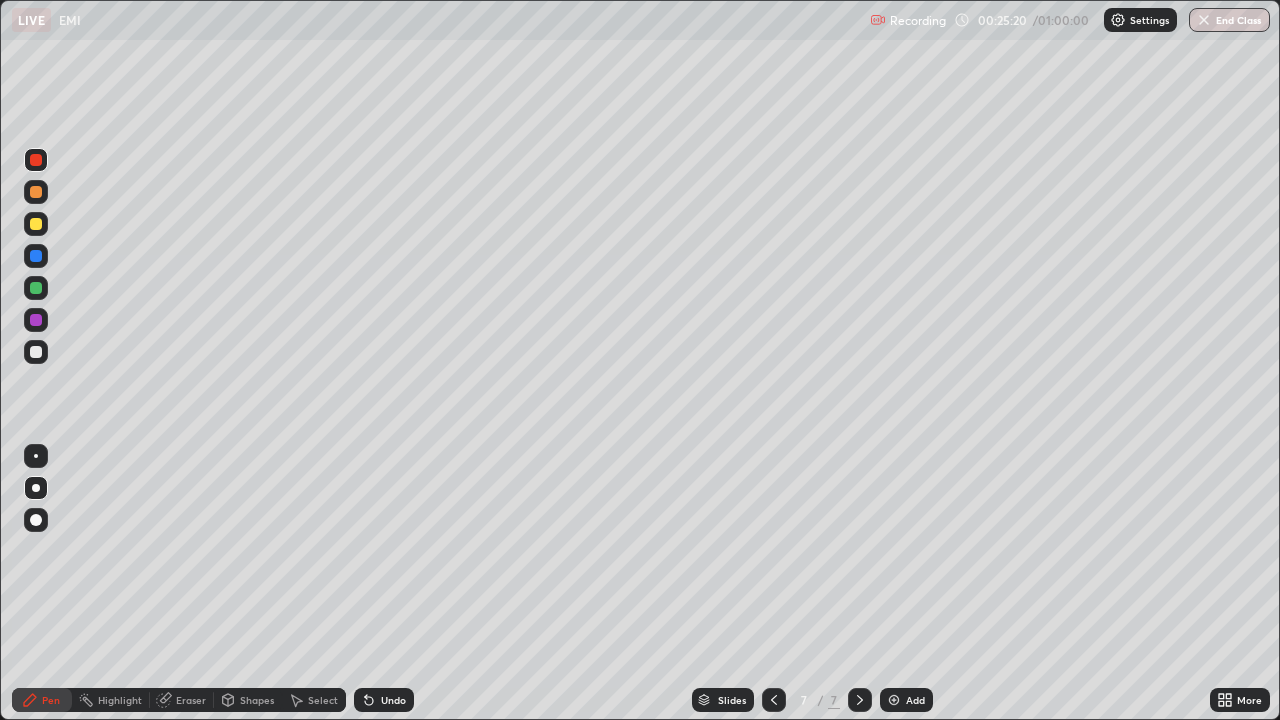 click at bounding box center (36, 224) 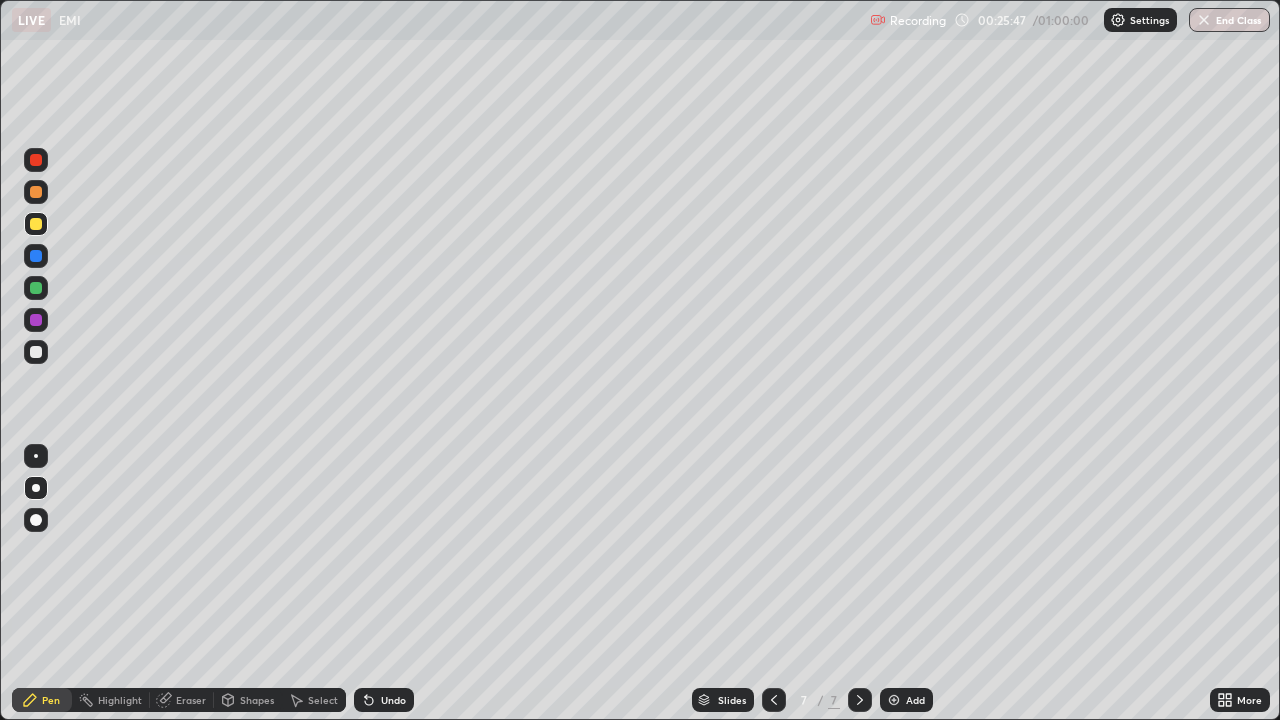 click on "Undo" at bounding box center [384, 700] 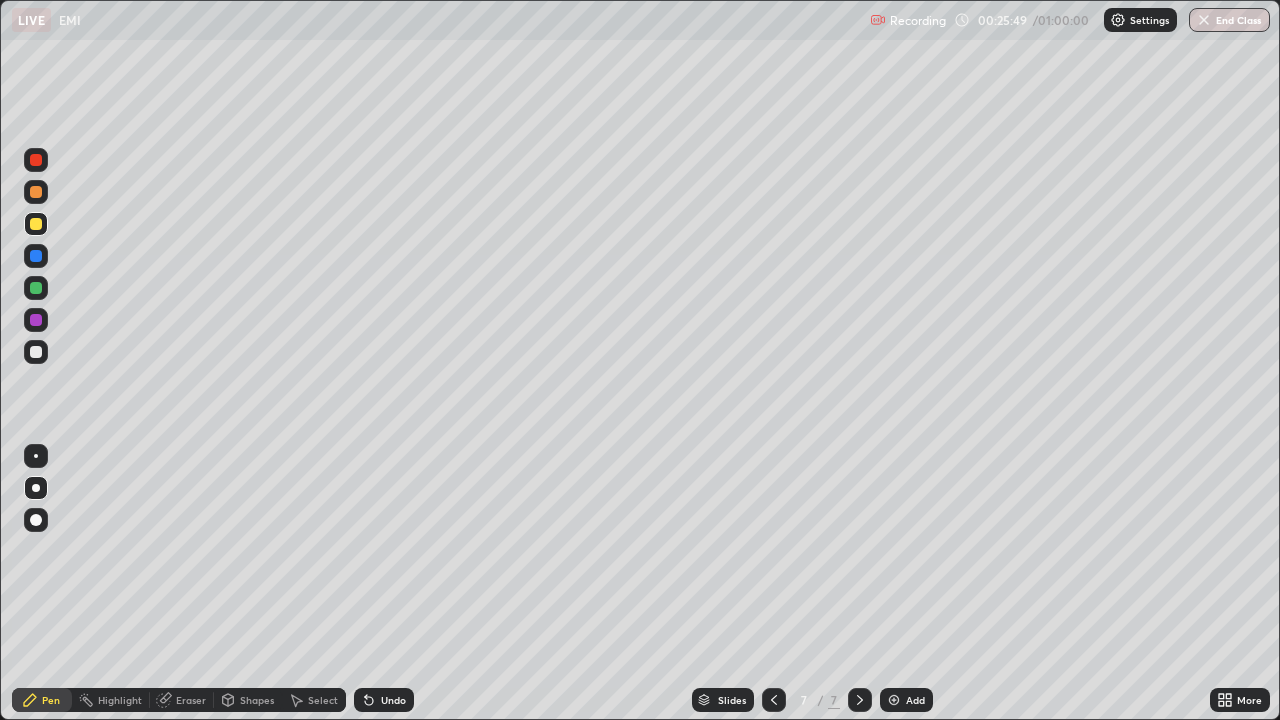 click on "Undo" at bounding box center (393, 700) 